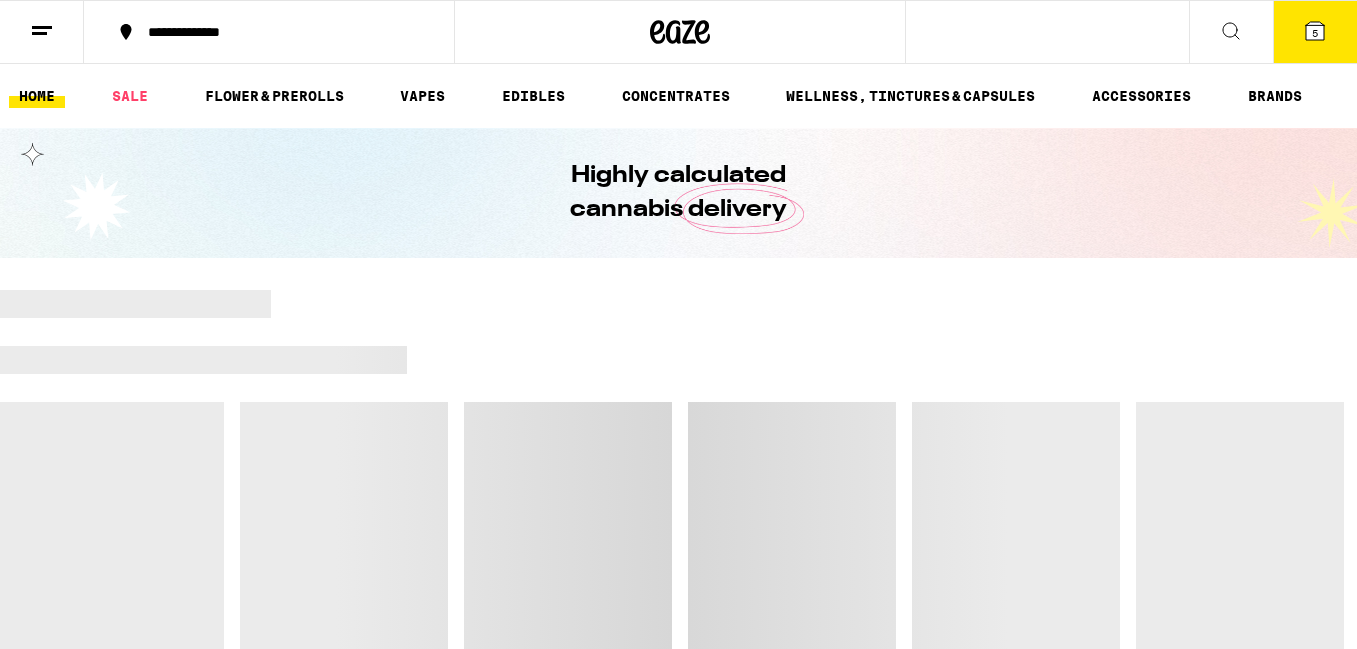 scroll, scrollTop: 0, scrollLeft: 0, axis: both 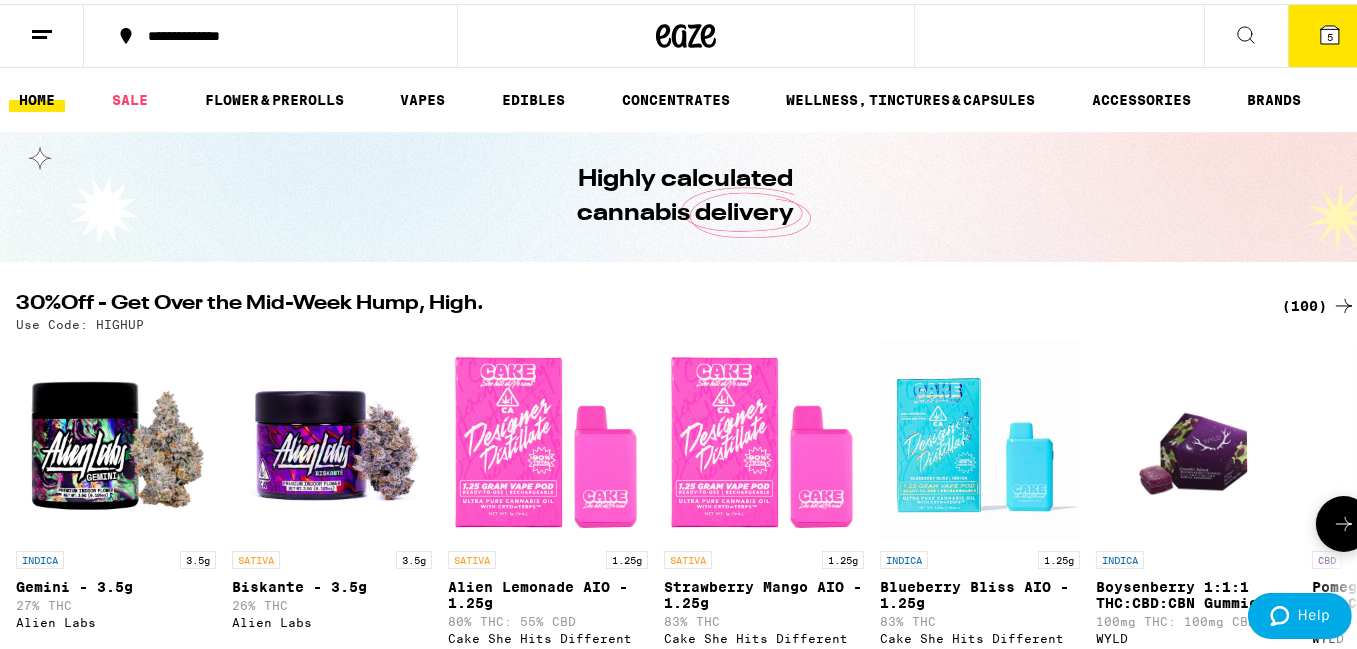 click 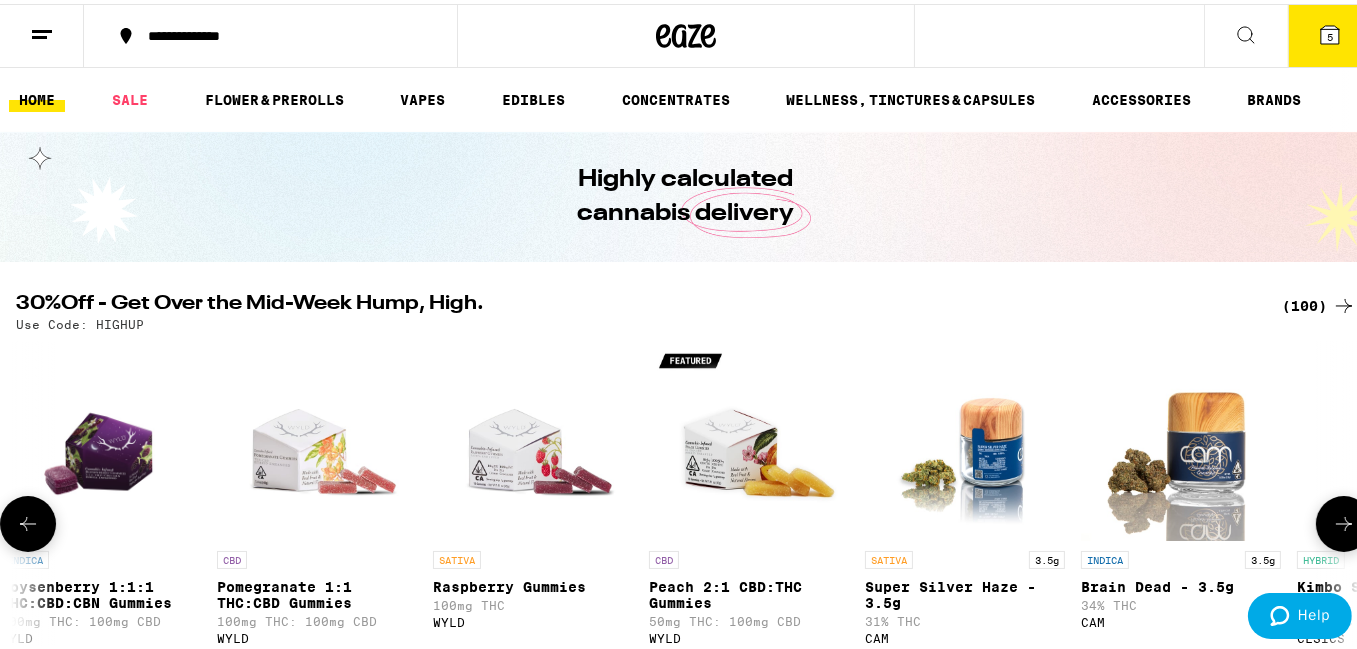 scroll, scrollTop: 0, scrollLeft: 1107, axis: horizontal 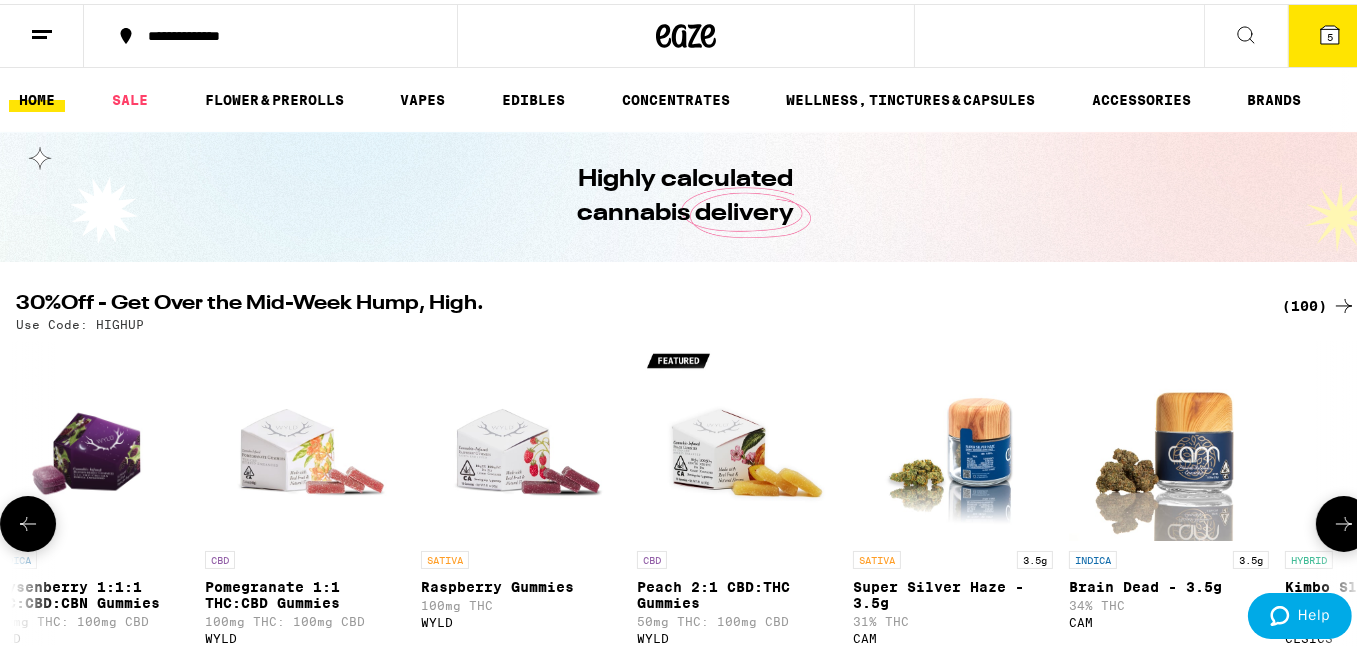 click 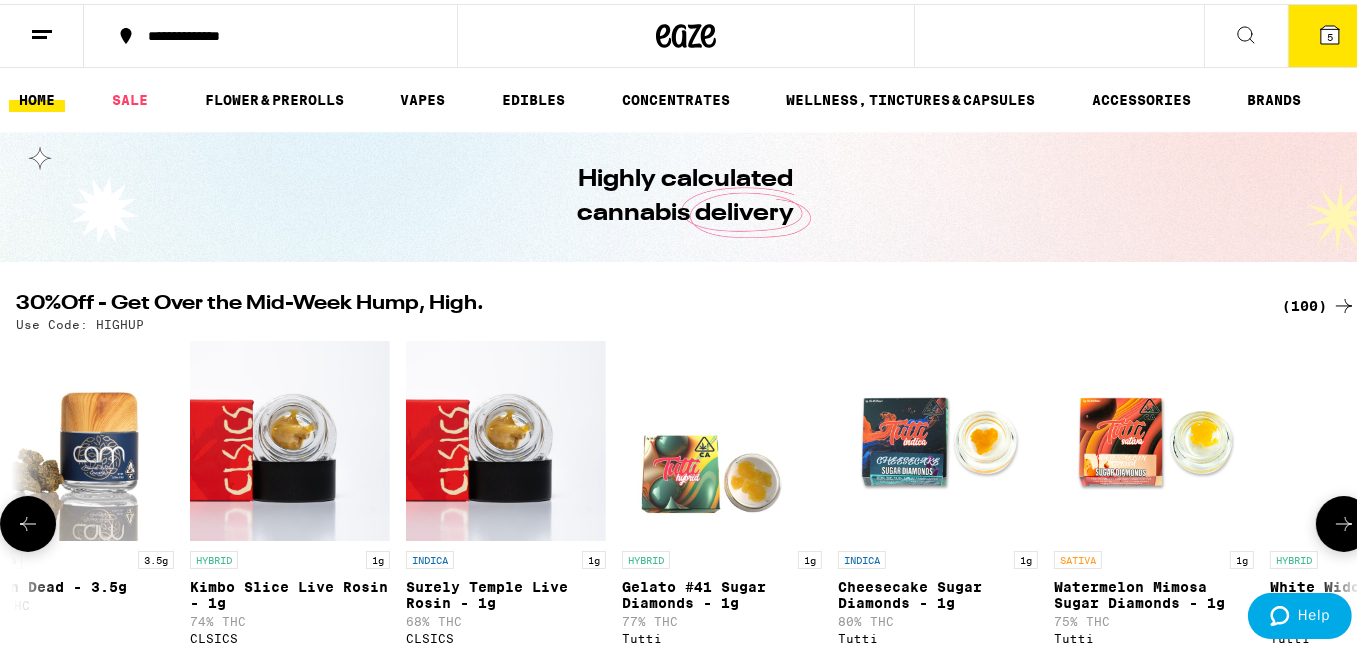 scroll, scrollTop: 0, scrollLeft: 2214, axis: horizontal 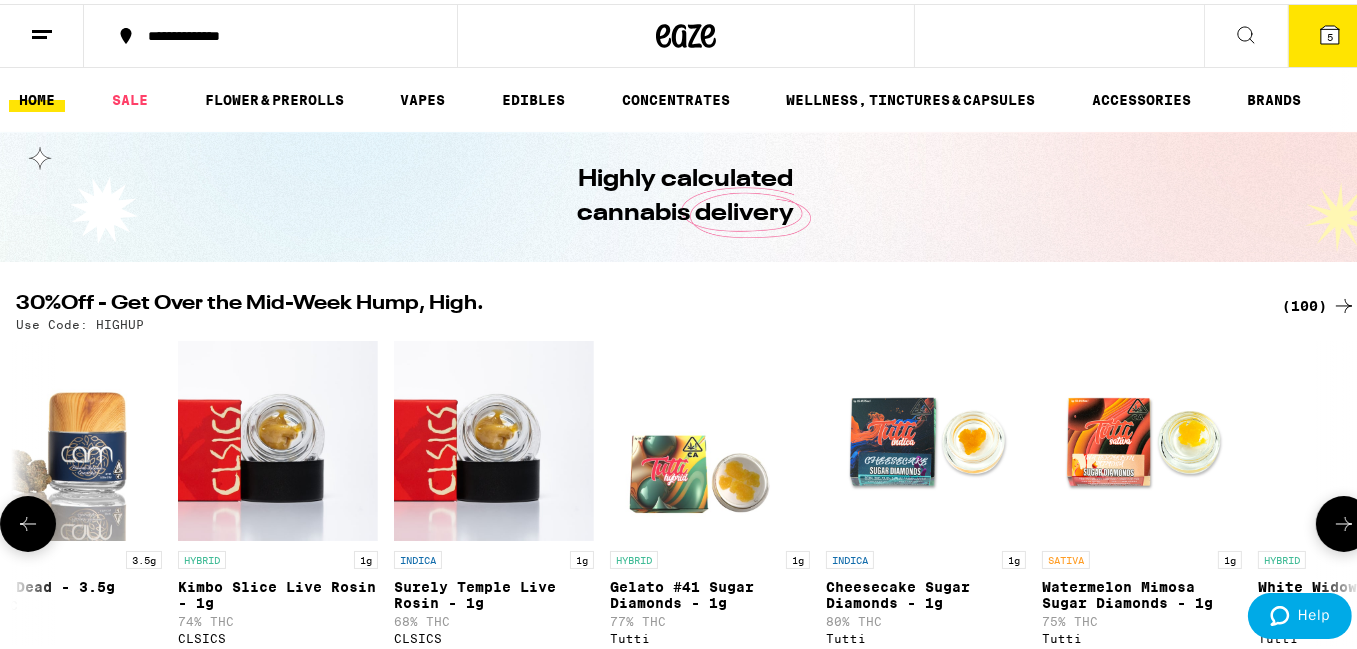 click 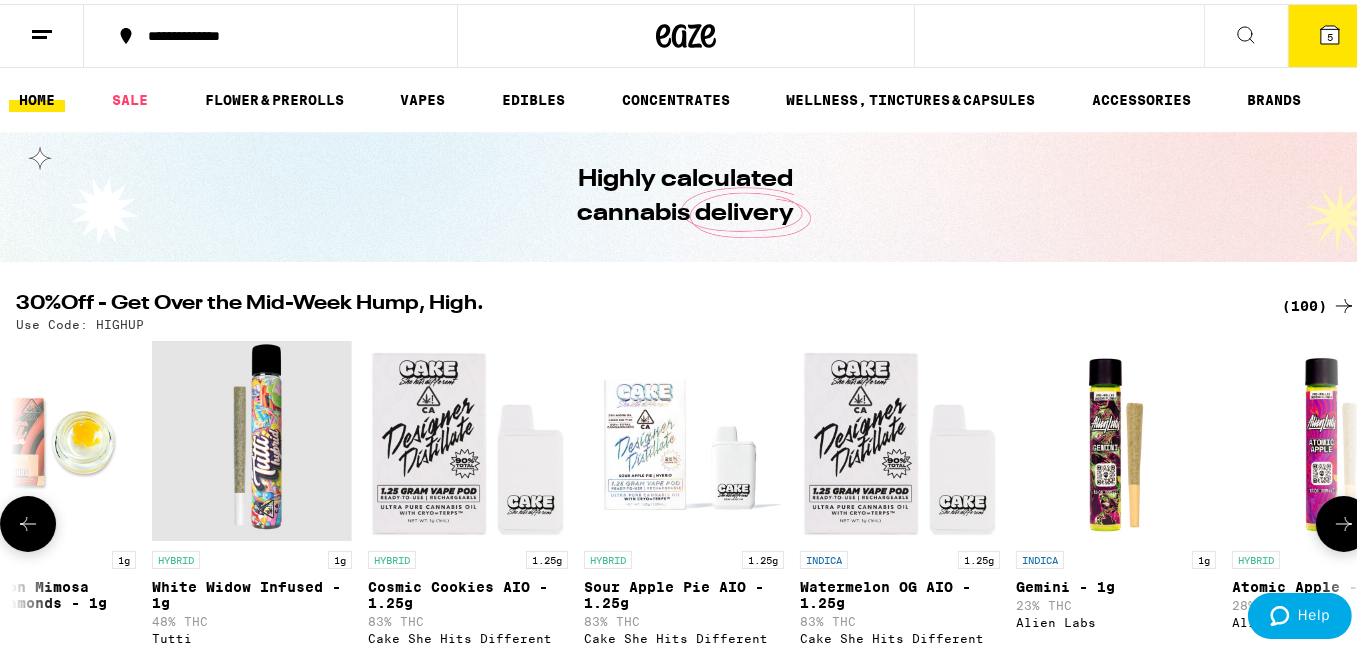 scroll, scrollTop: 0, scrollLeft: 3321, axis: horizontal 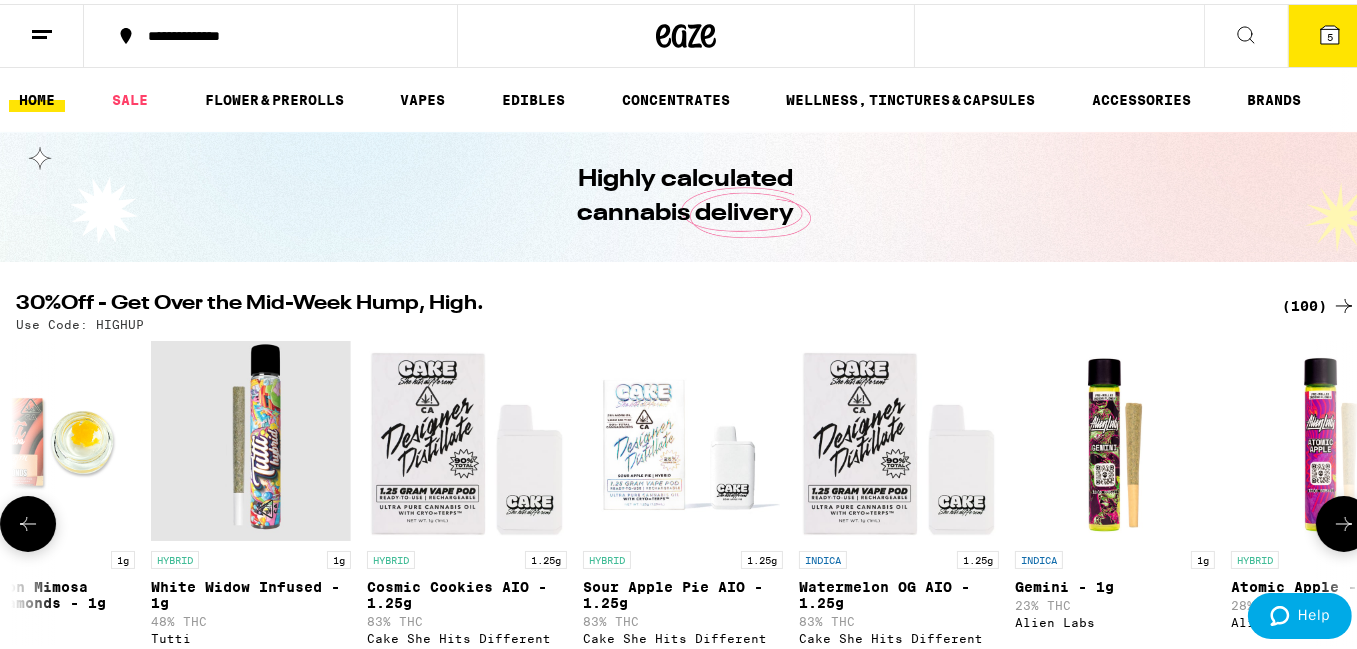 click 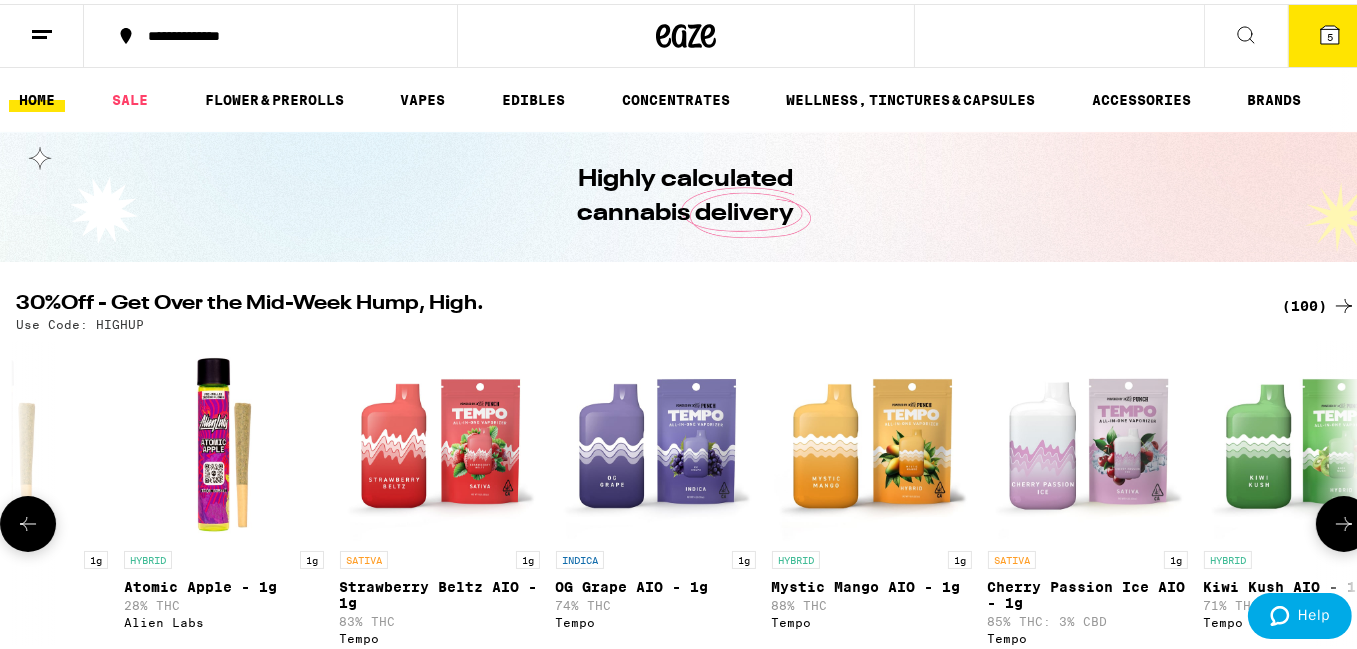 click 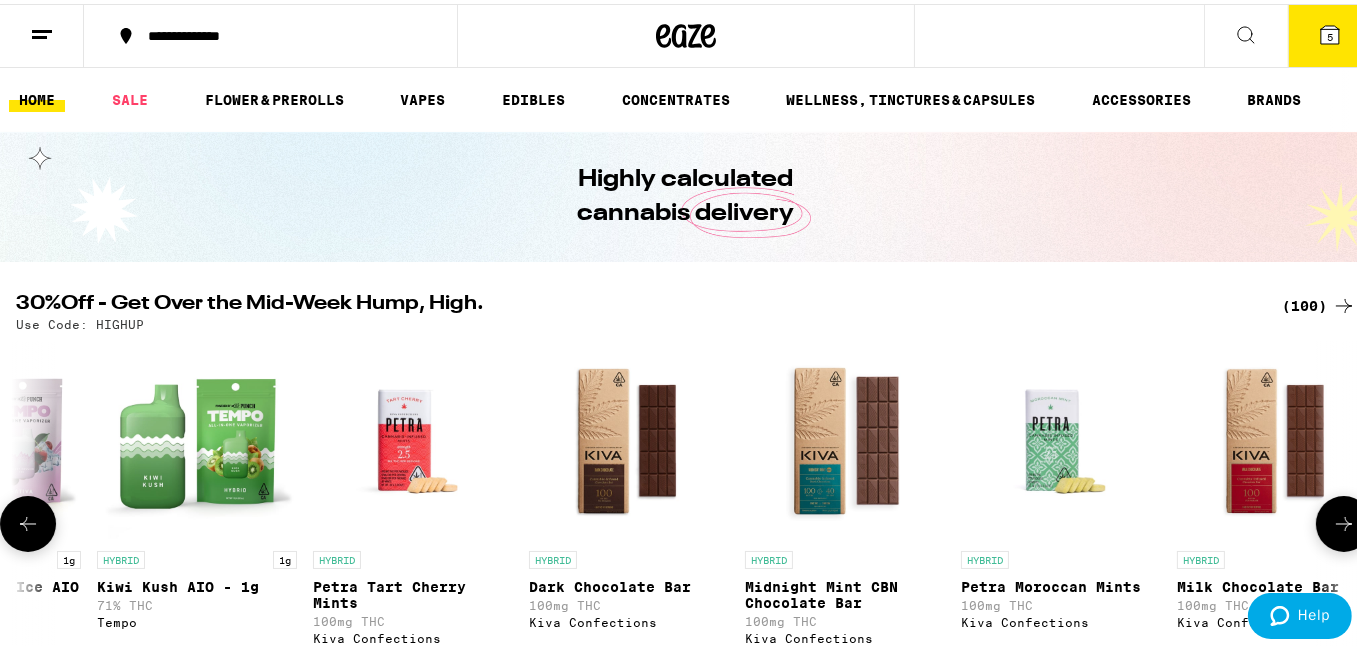 click 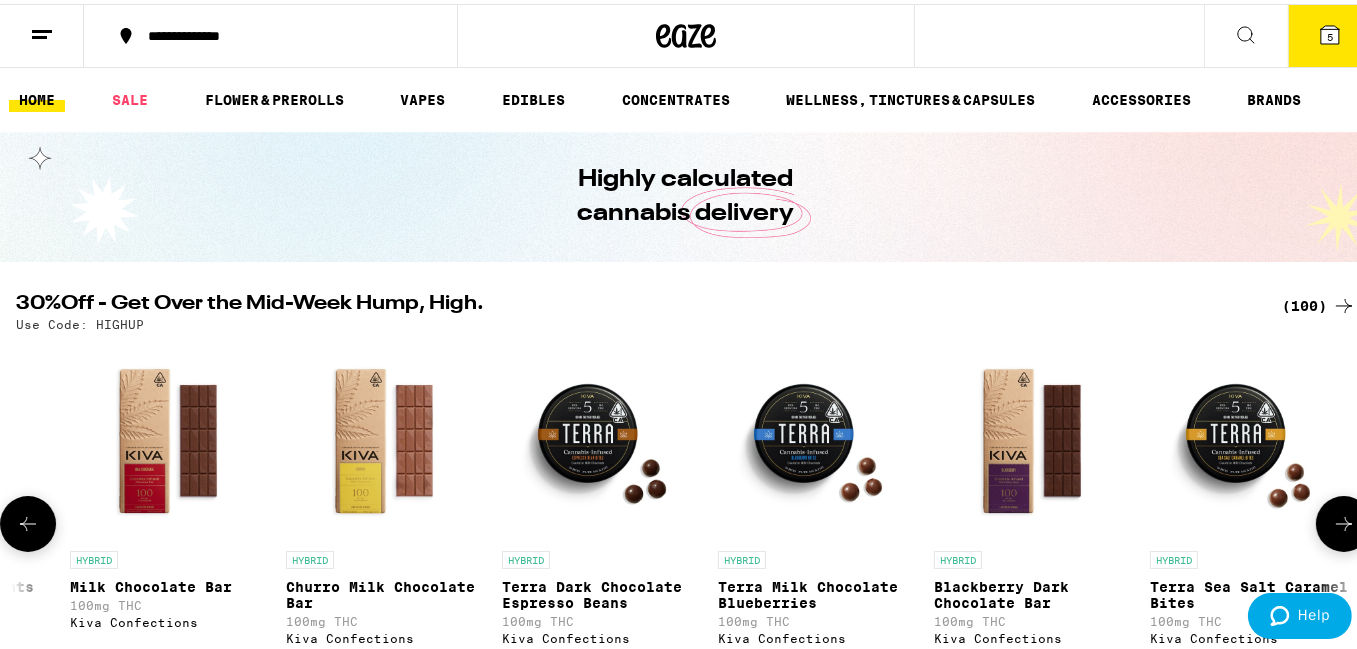 click 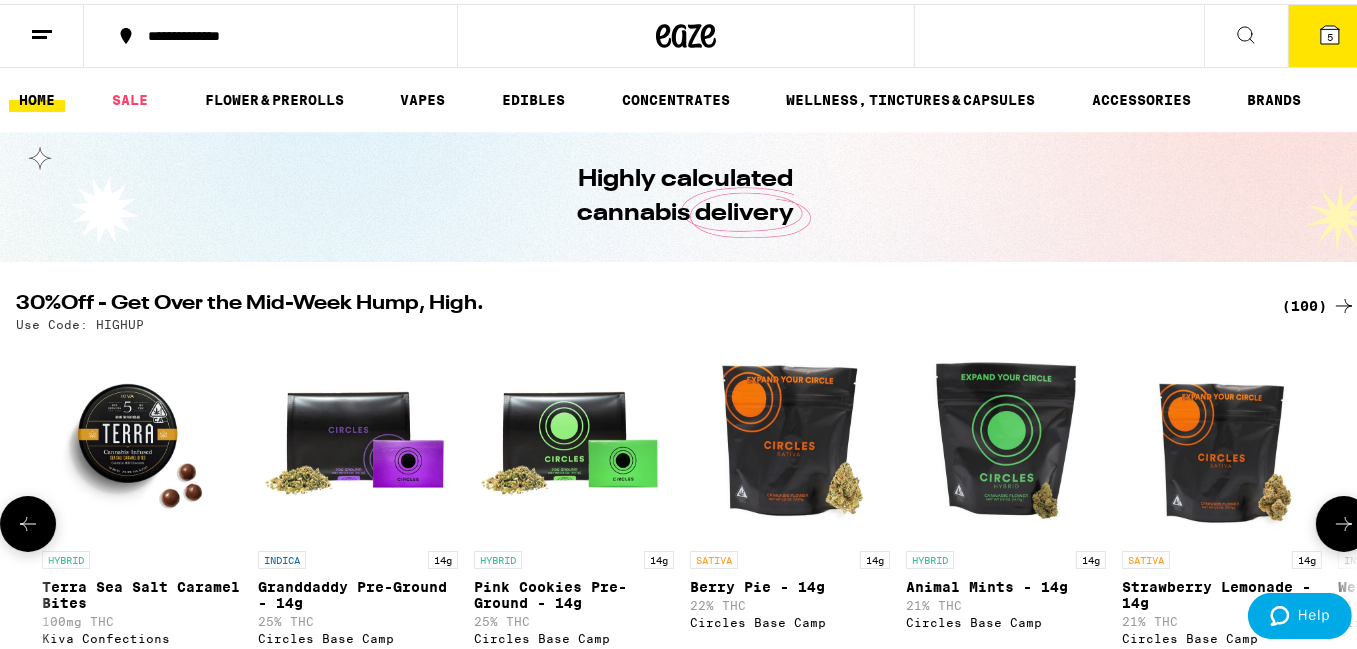 click 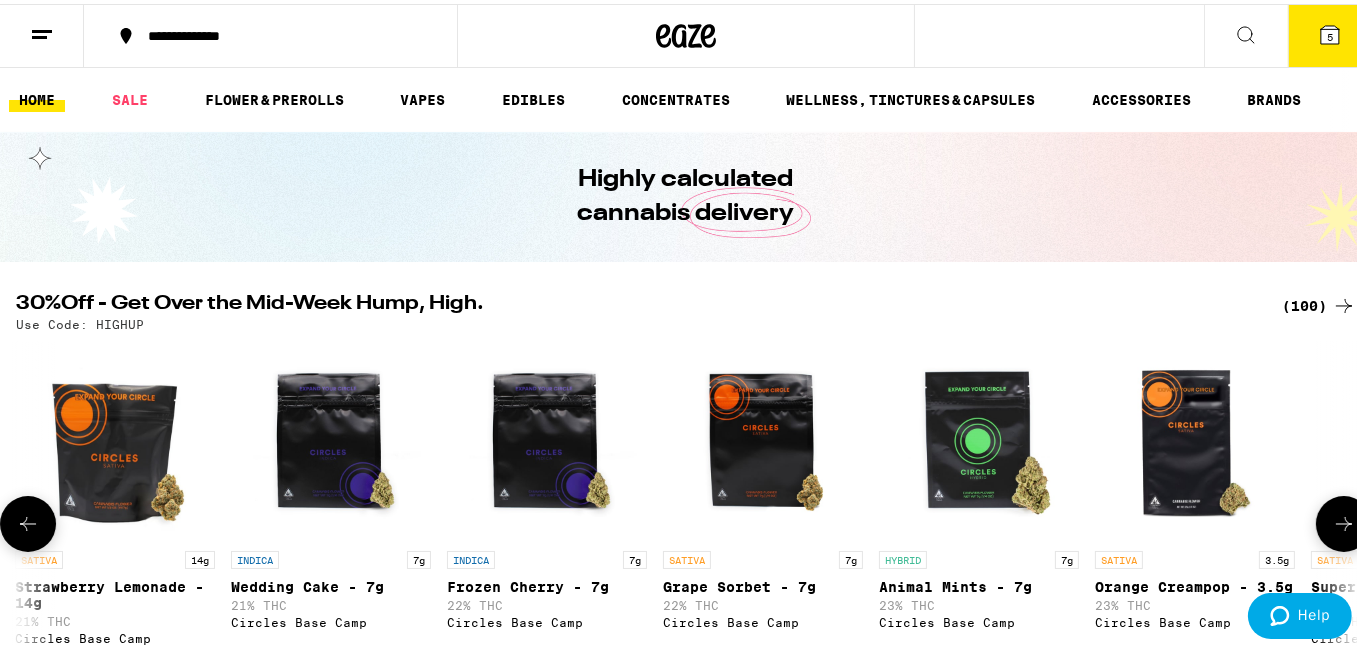 click 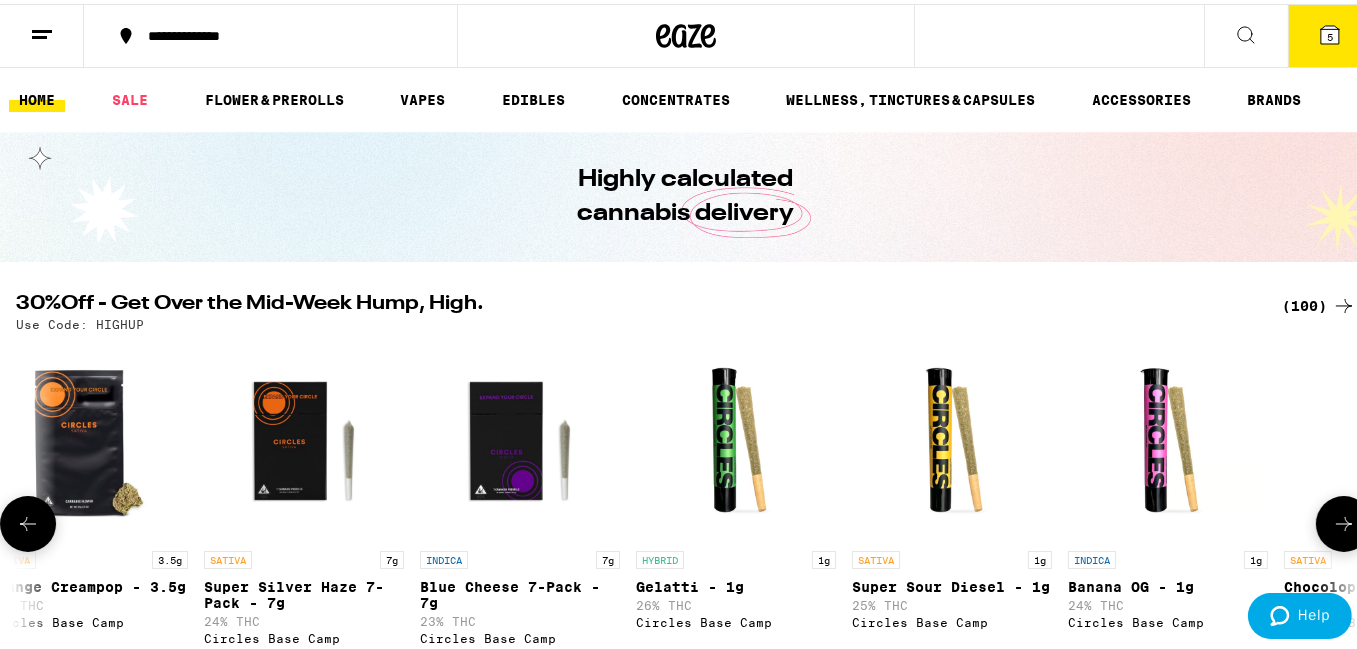 click 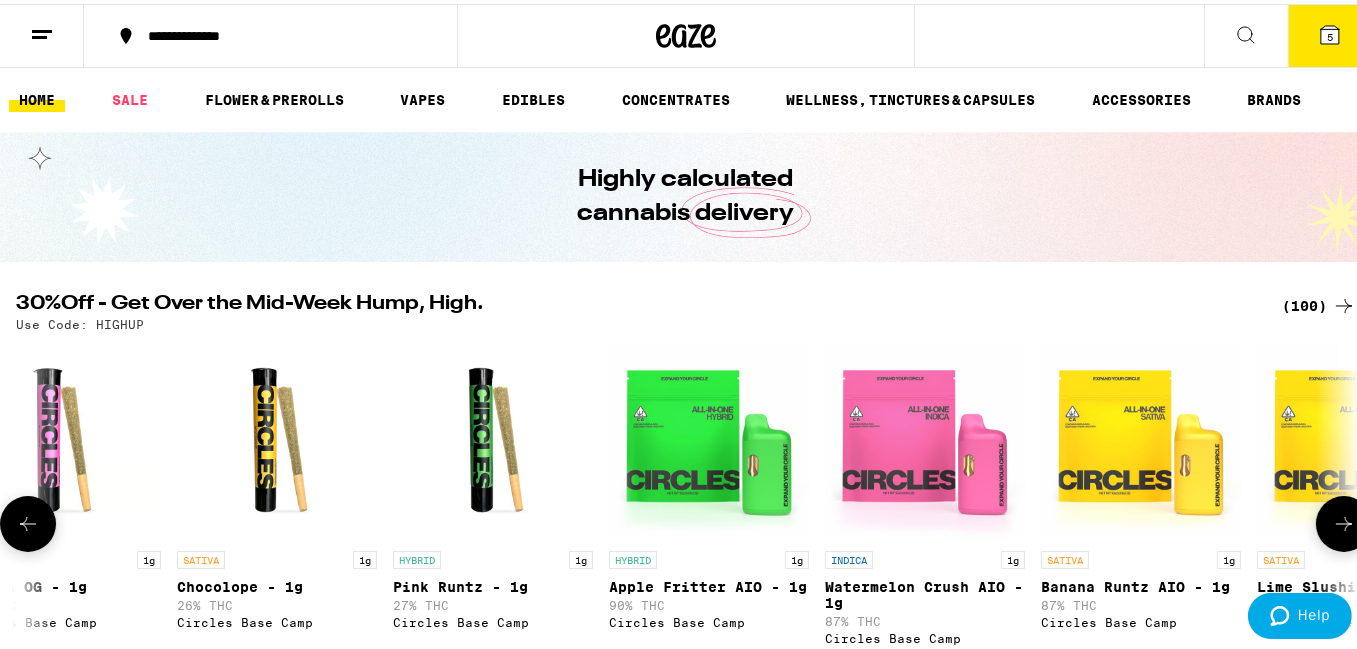 click 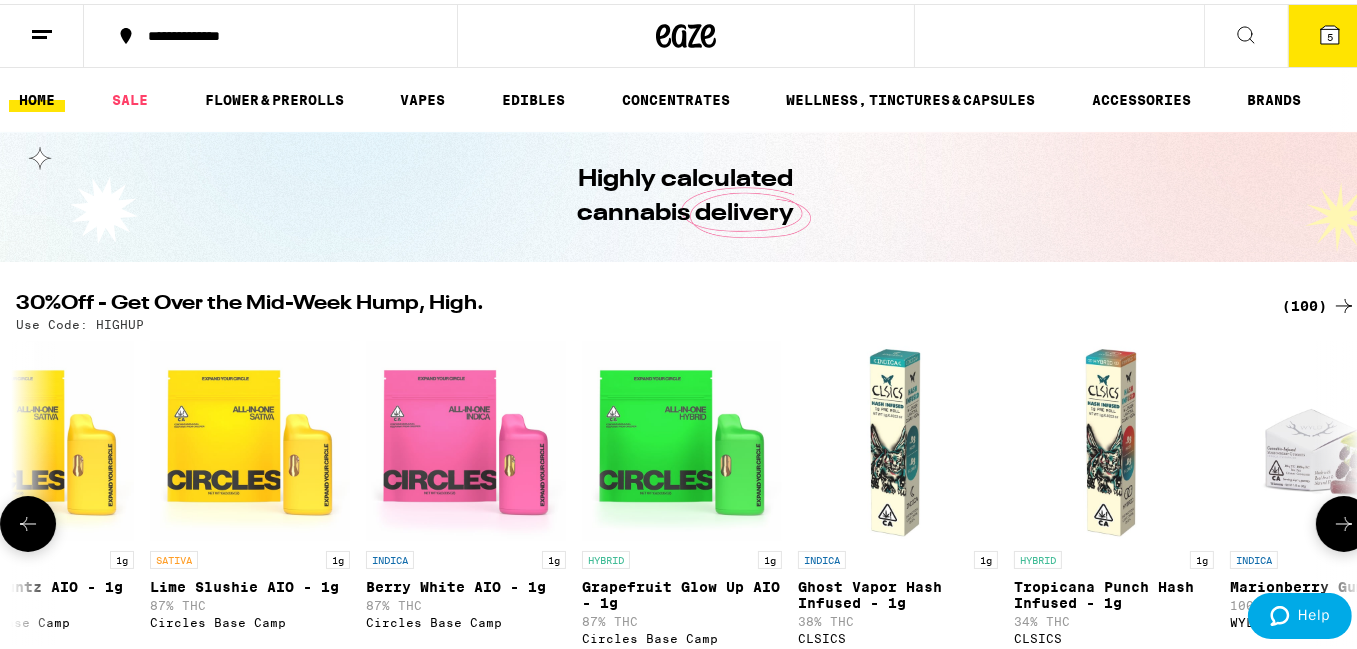 click 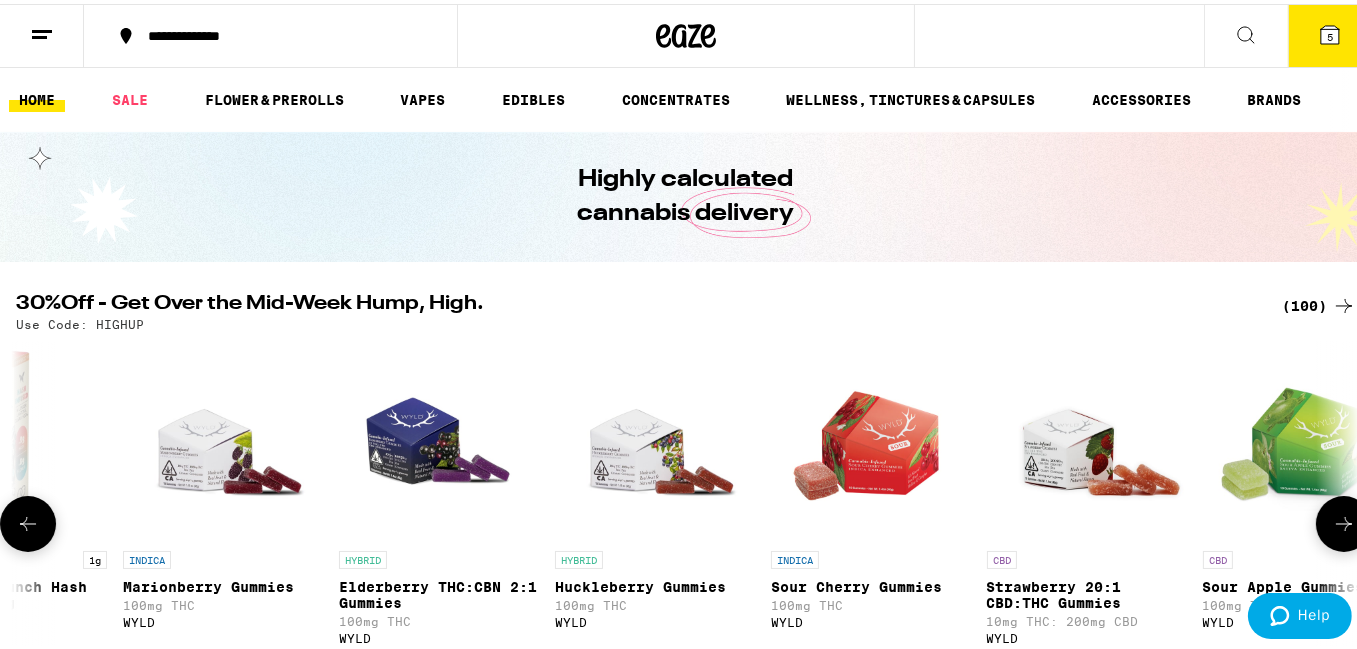 click 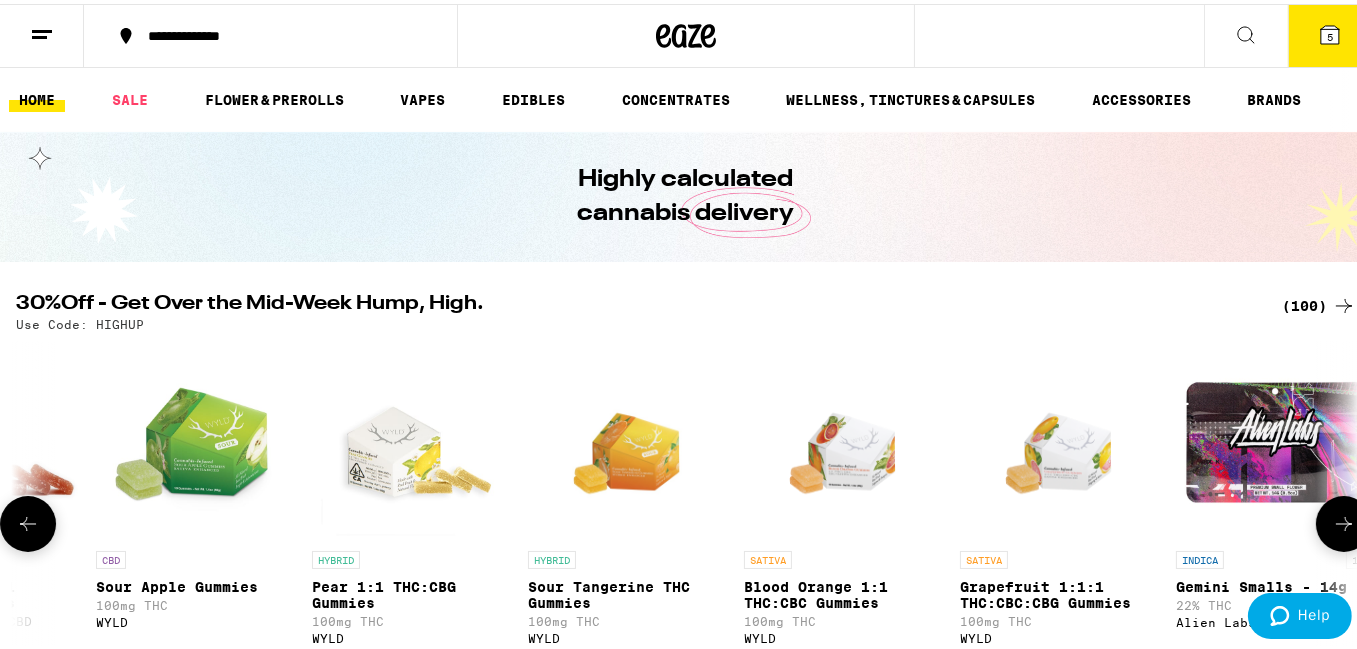click 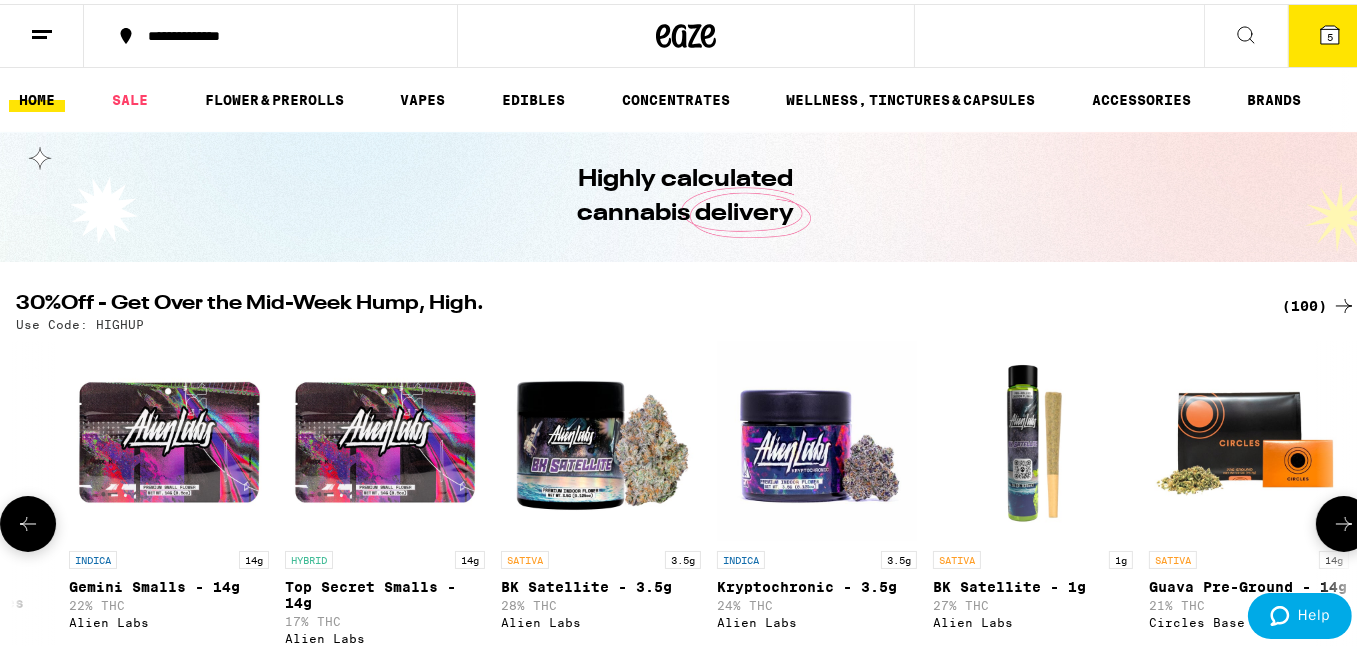 scroll, scrollTop: 0, scrollLeft: 15500, axis: horizontal 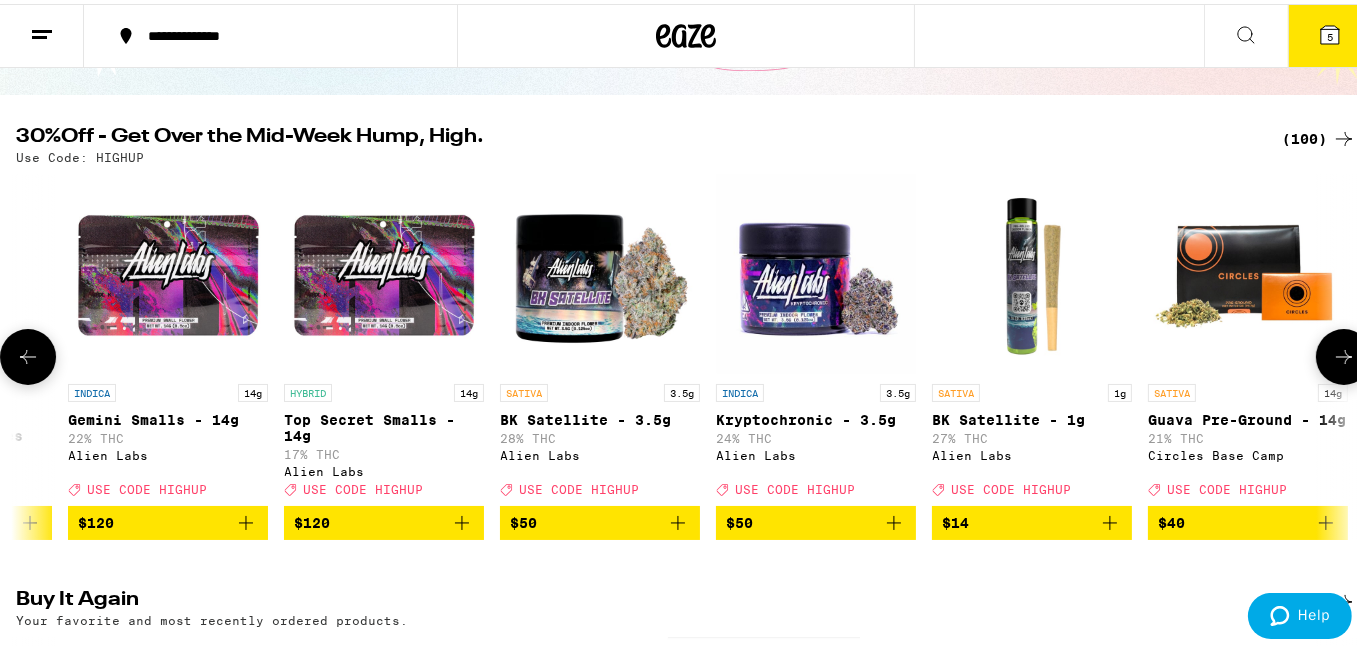 drag, startPoint x: 1330, startPoint y: 360, endPoint x: 1339, endPoint y: 346, distance: 16.643316 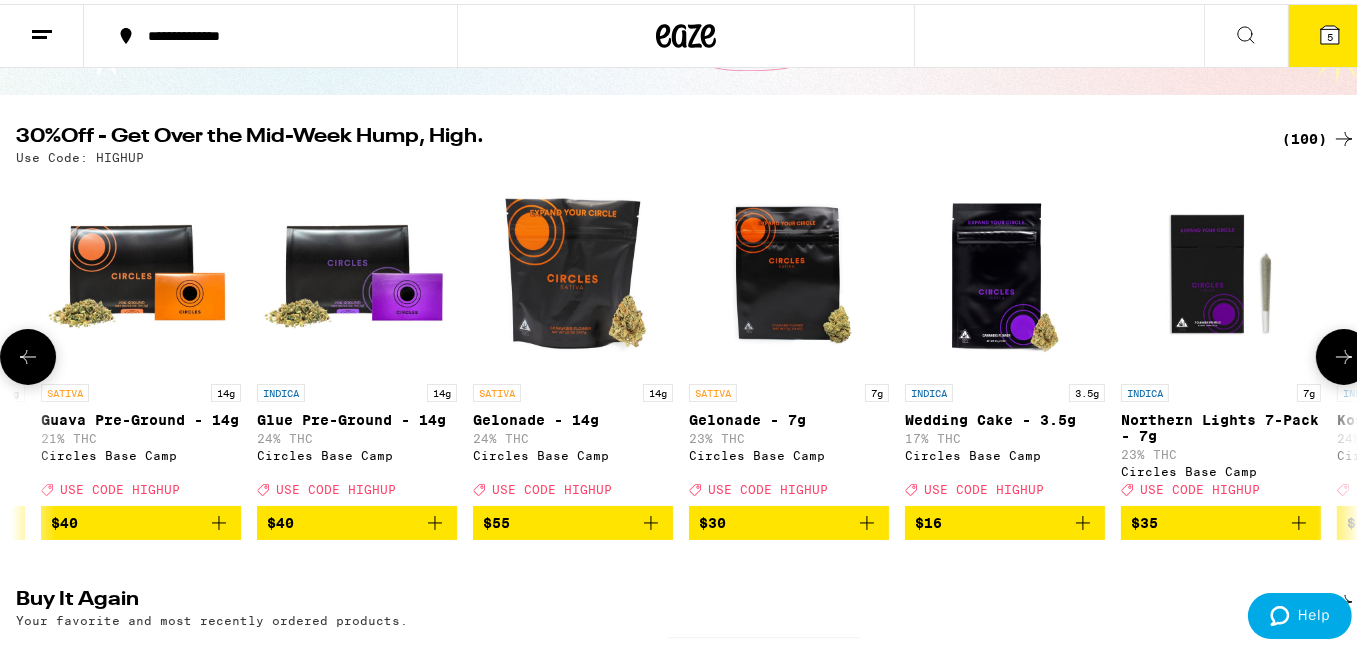 click at bounding box center (1344, 353) 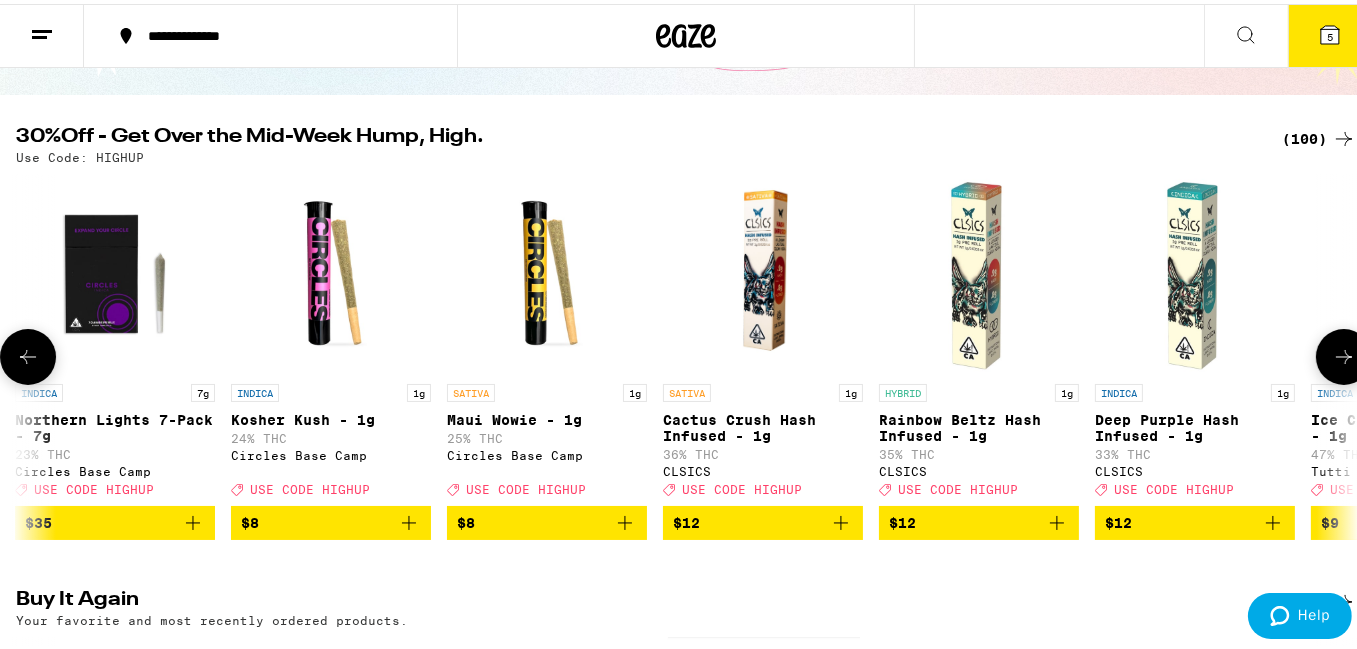 scroll, scrollTop: 0, scrollLeft: 17714, axis: horizontal 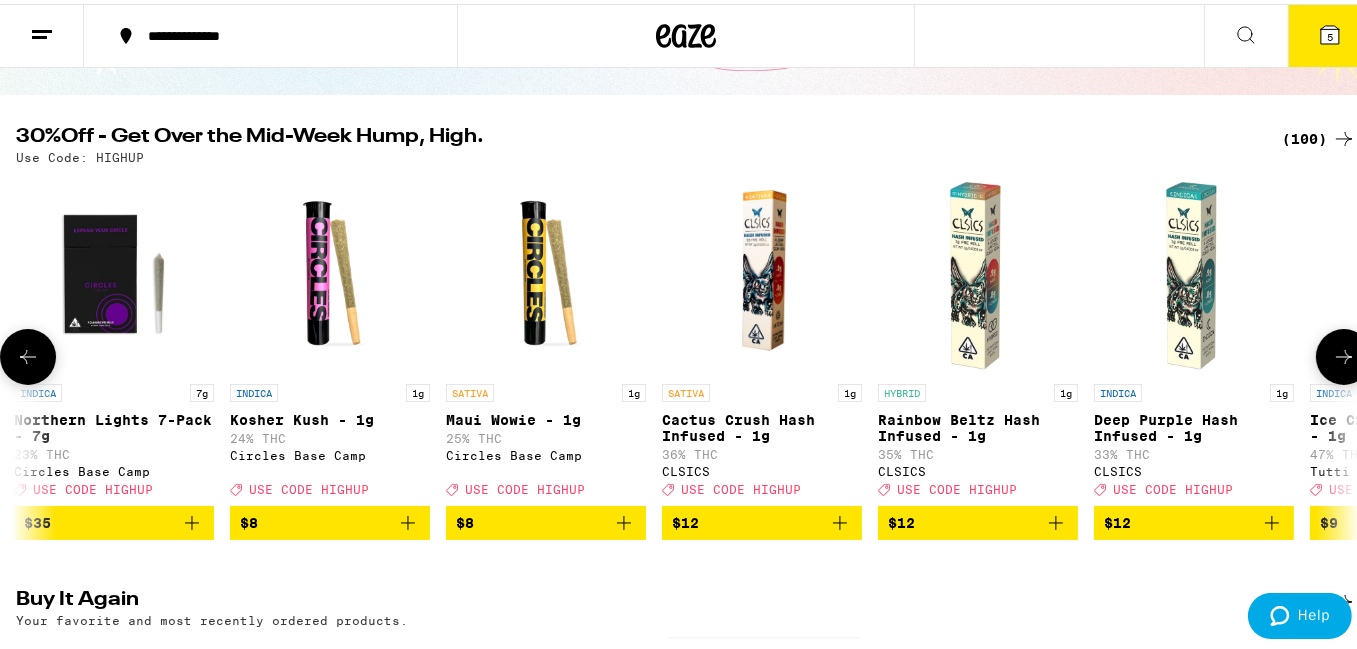 click at bounding box center (1344, 353) 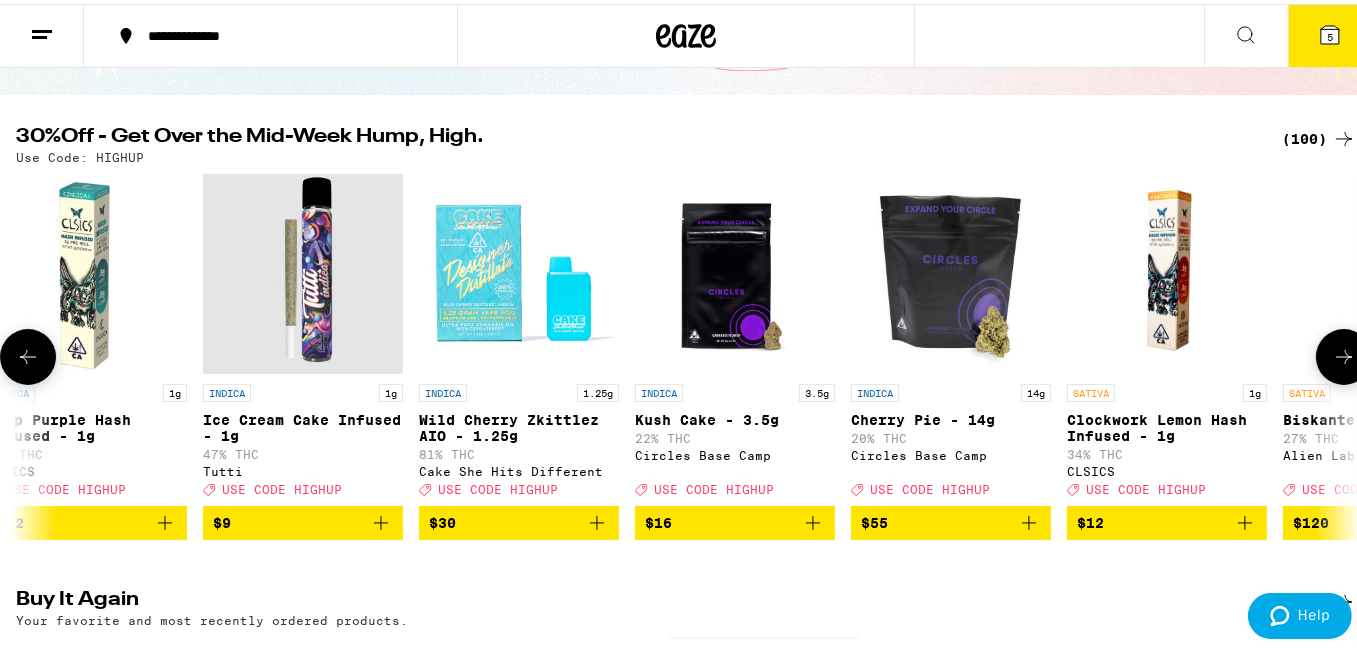 click at bounding box center [1344, 353] 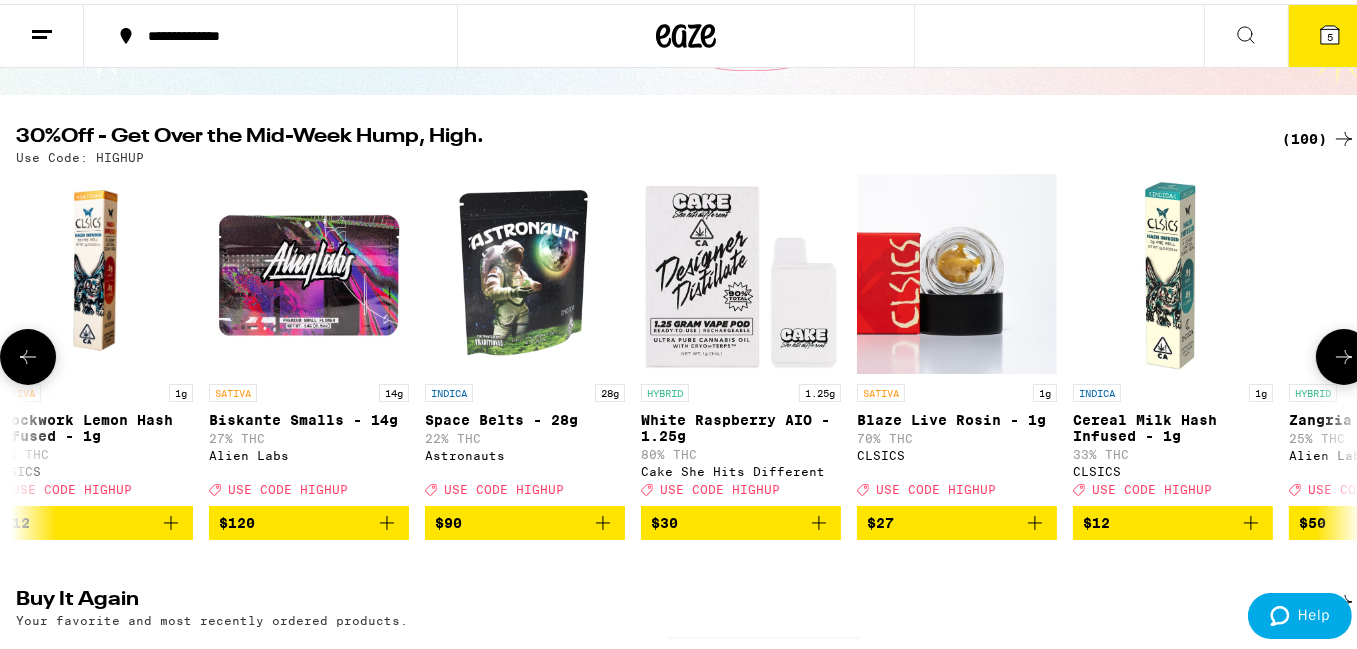 scroll, scrollTop: 0, scrollLeft: 19928, axis: horizontal 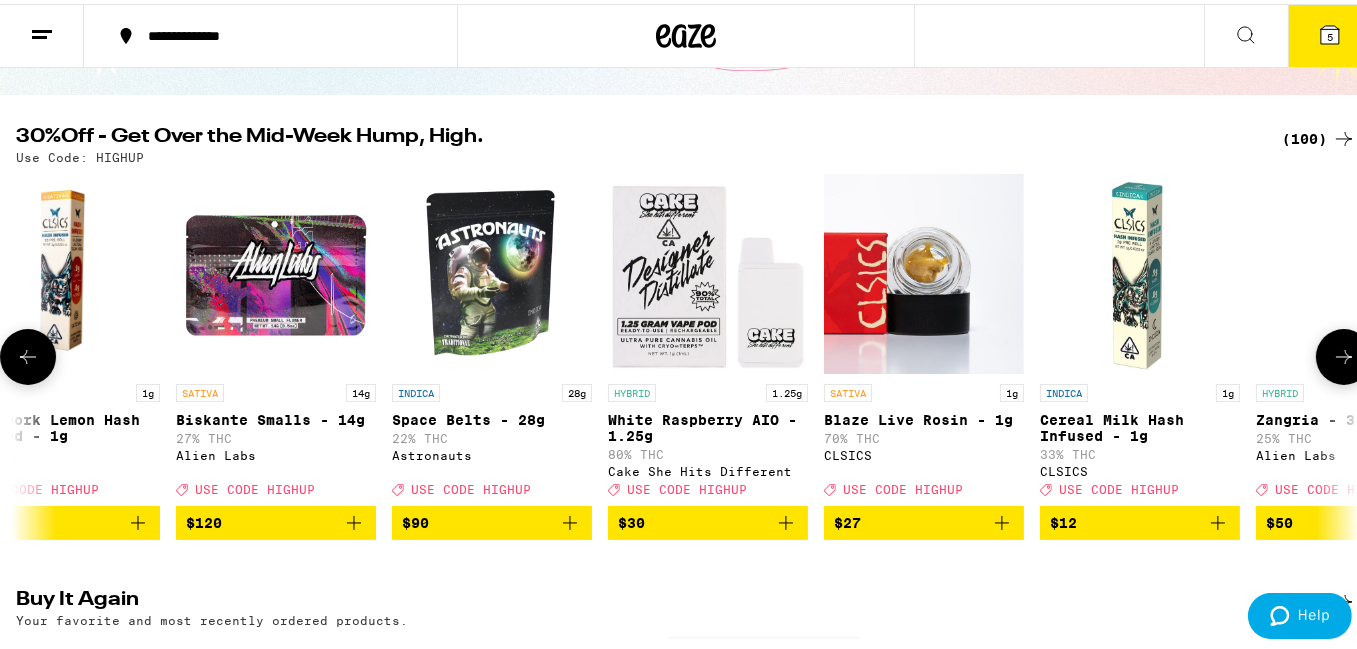 click at bounding box center [1344, 353] 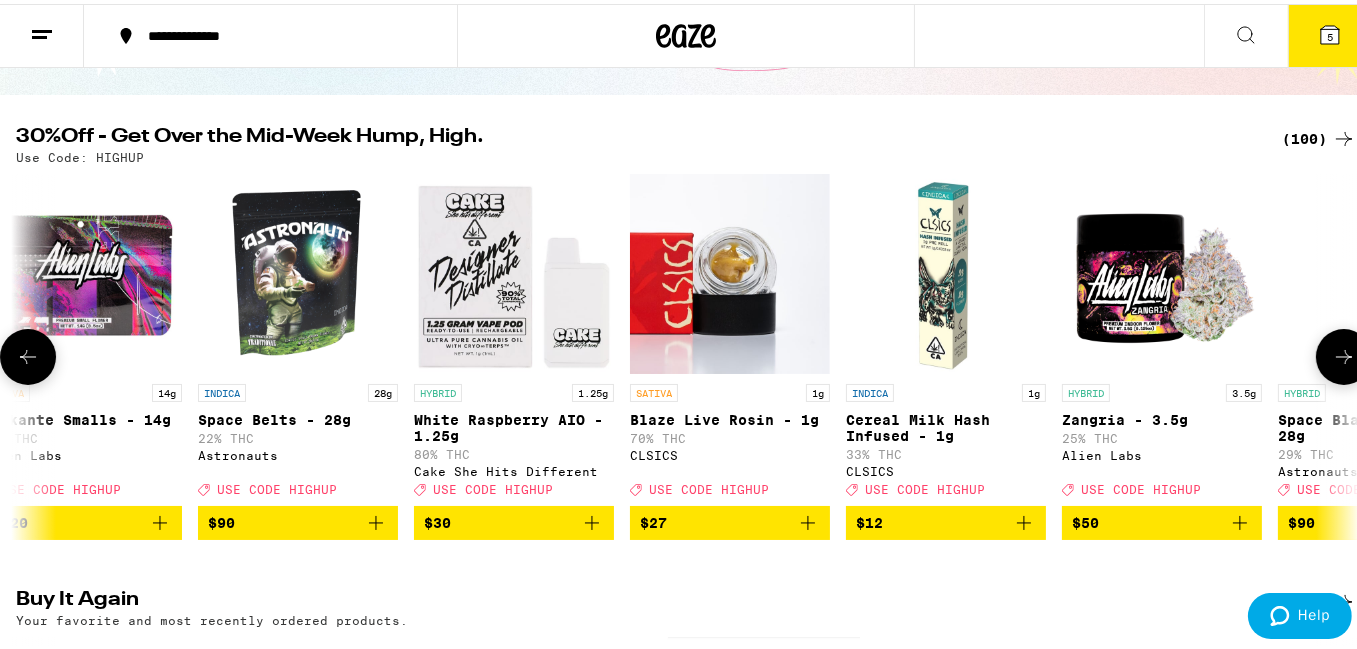 scroll, scrollTop: 0, scrollLeft: 20274, axis: horizontal 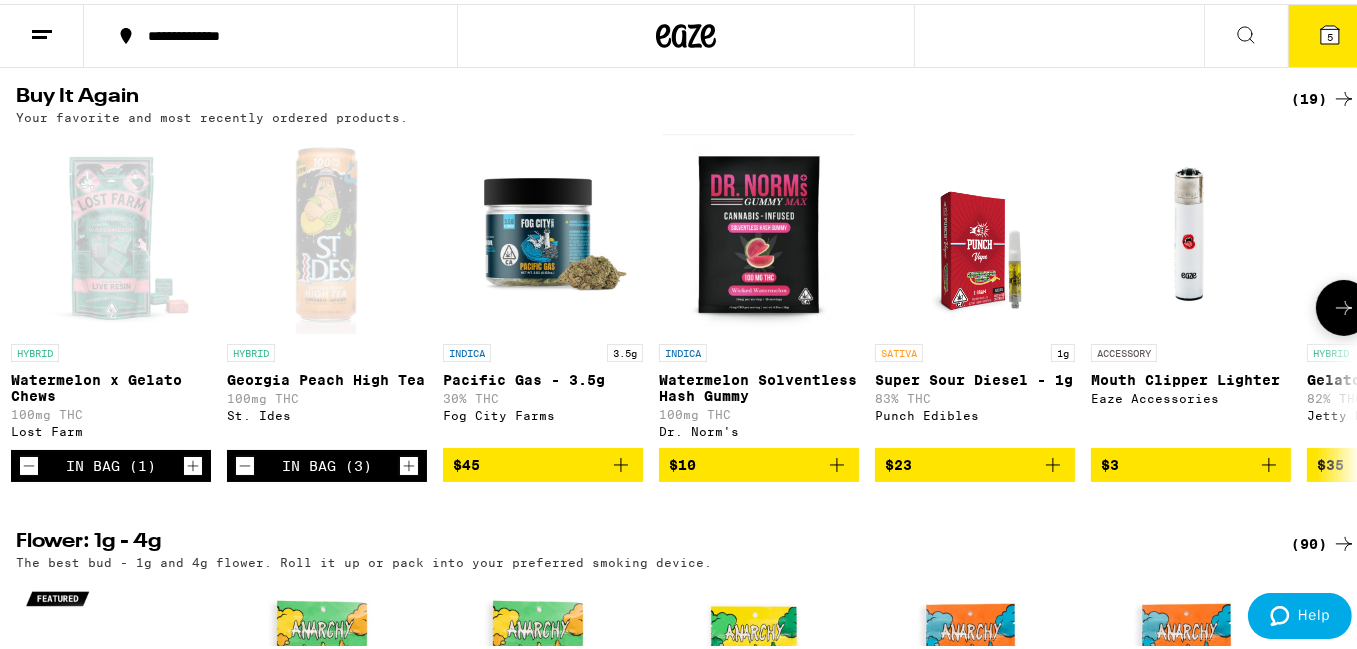 click 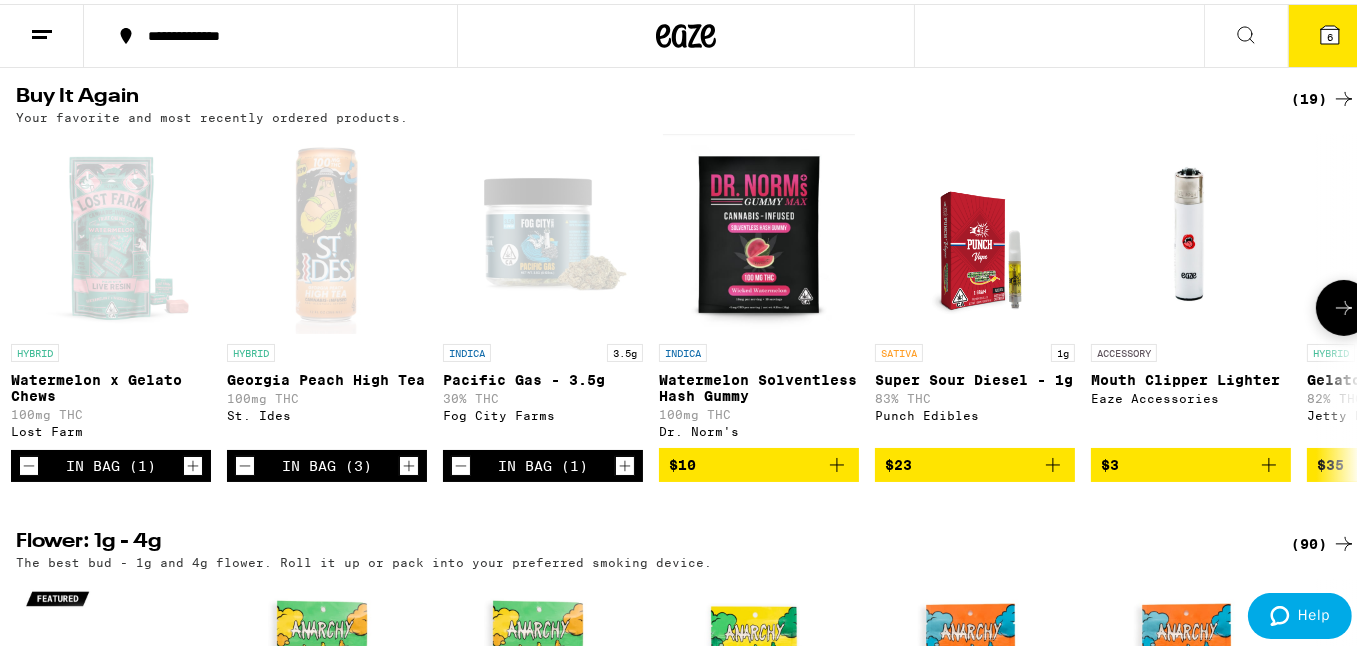 click 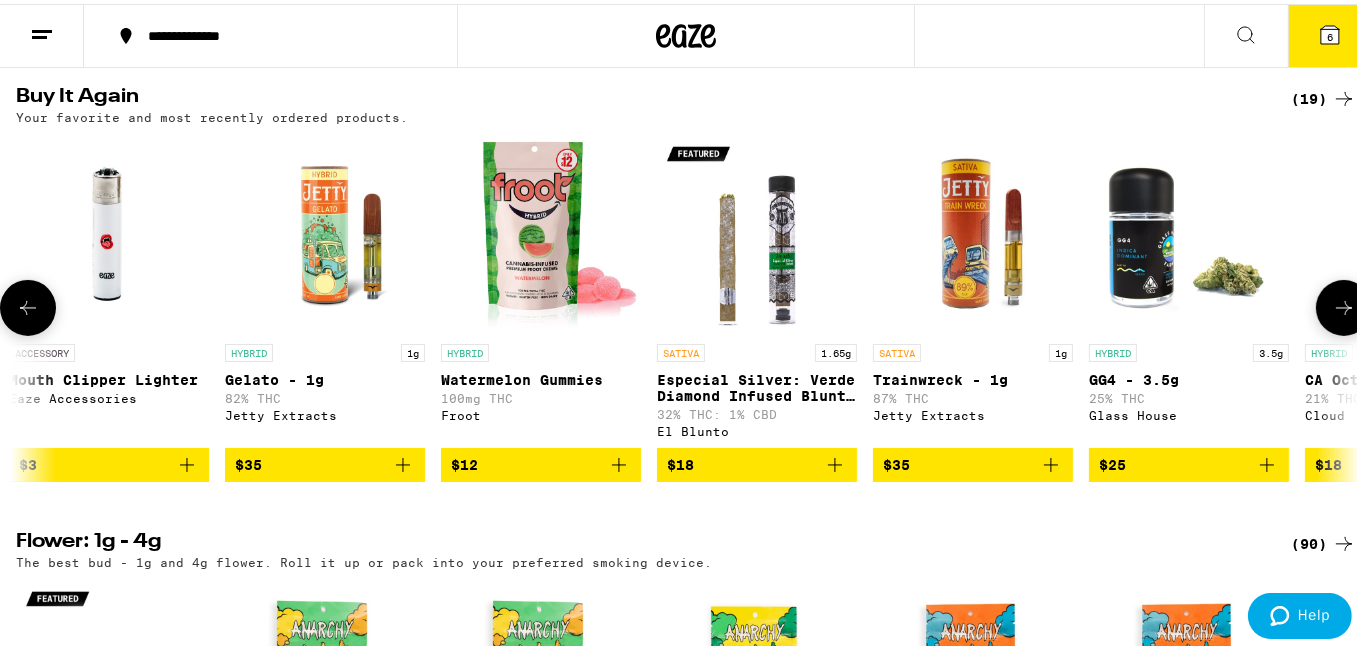 scroll, scrollTop: 0, scrollLeft: 1112, axis: horizontal 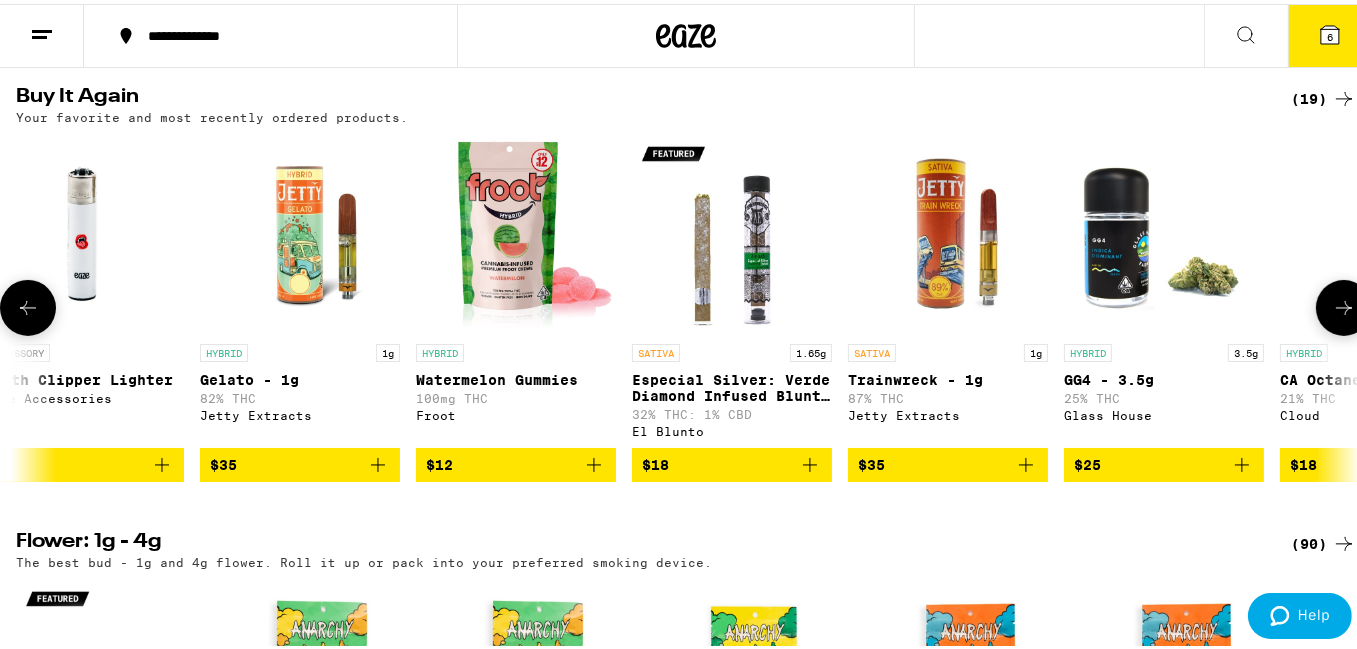 click 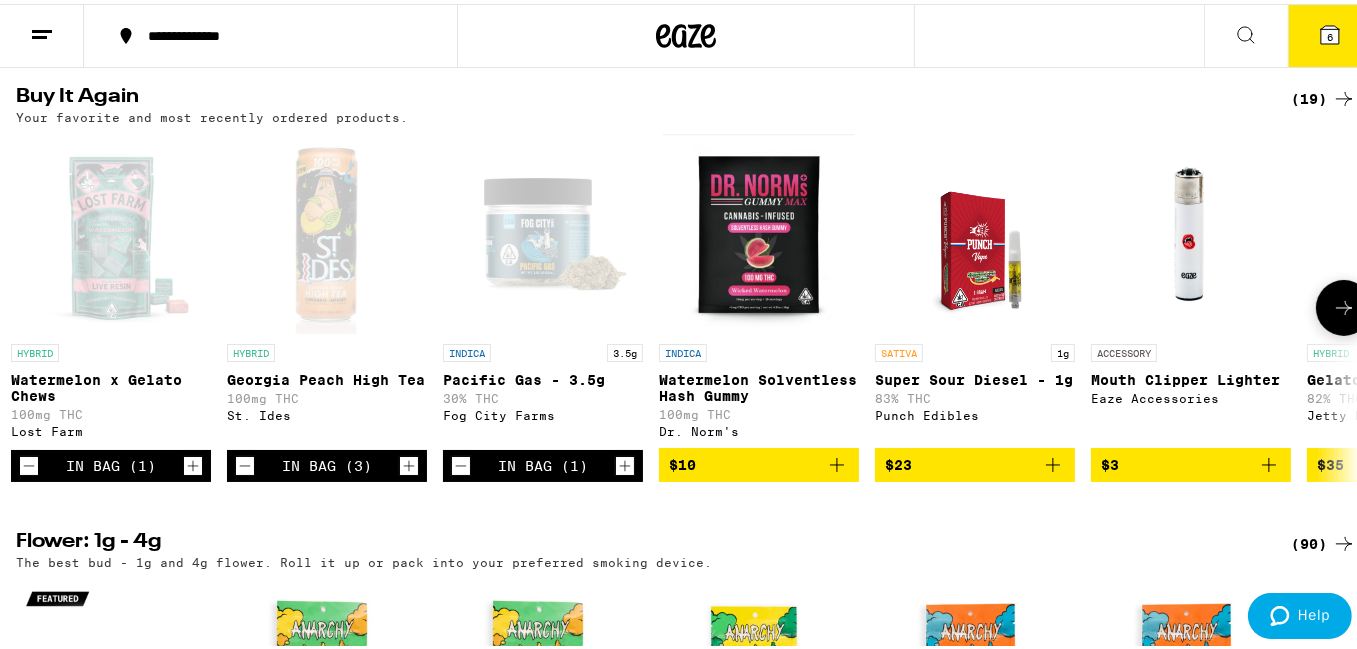 scroll, scrollTop: 0, scrollLeft: 5, axis: horizontal 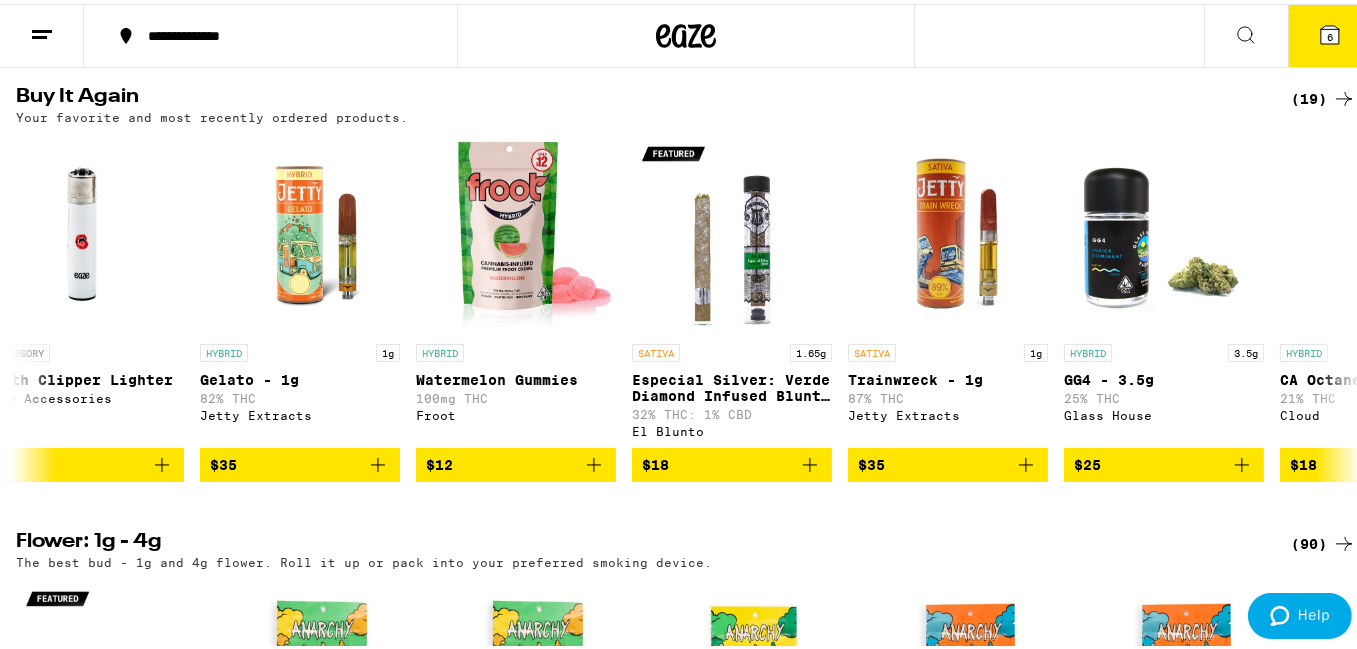 click on "6" at bounding box center (1330, 32) 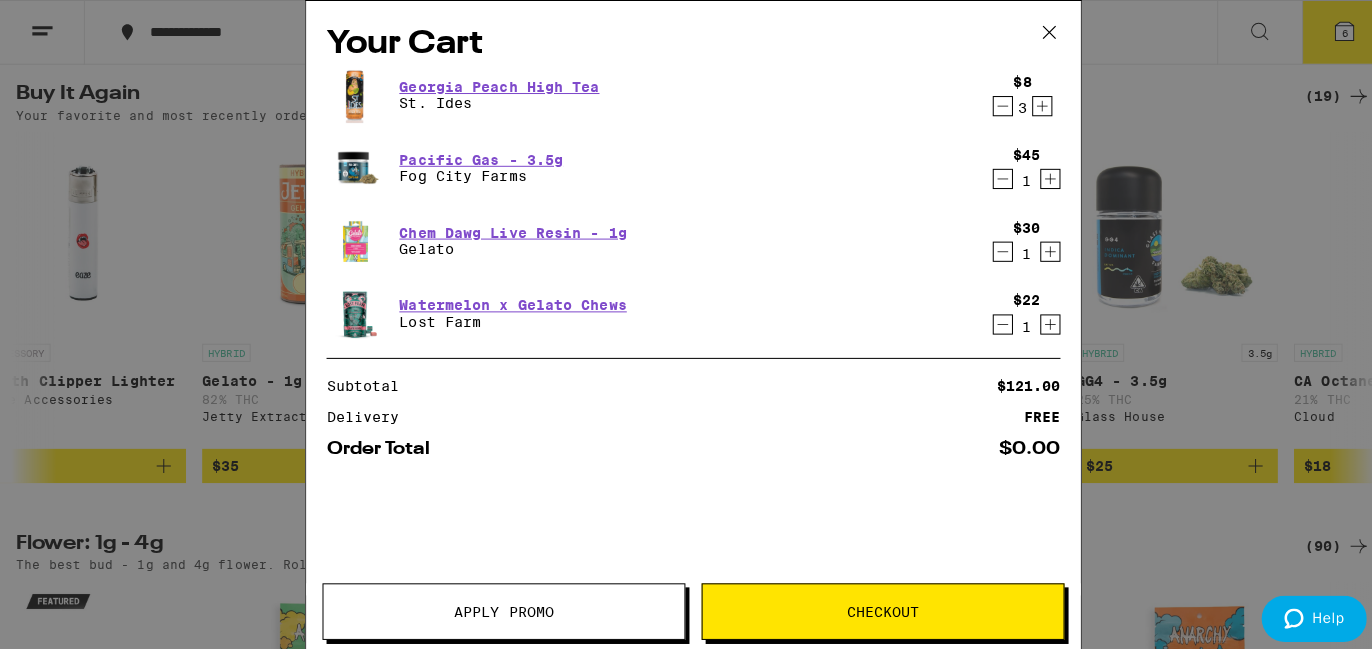 scroll, scrollTop: 0, scrollLeft: 20259, axis: horizontal 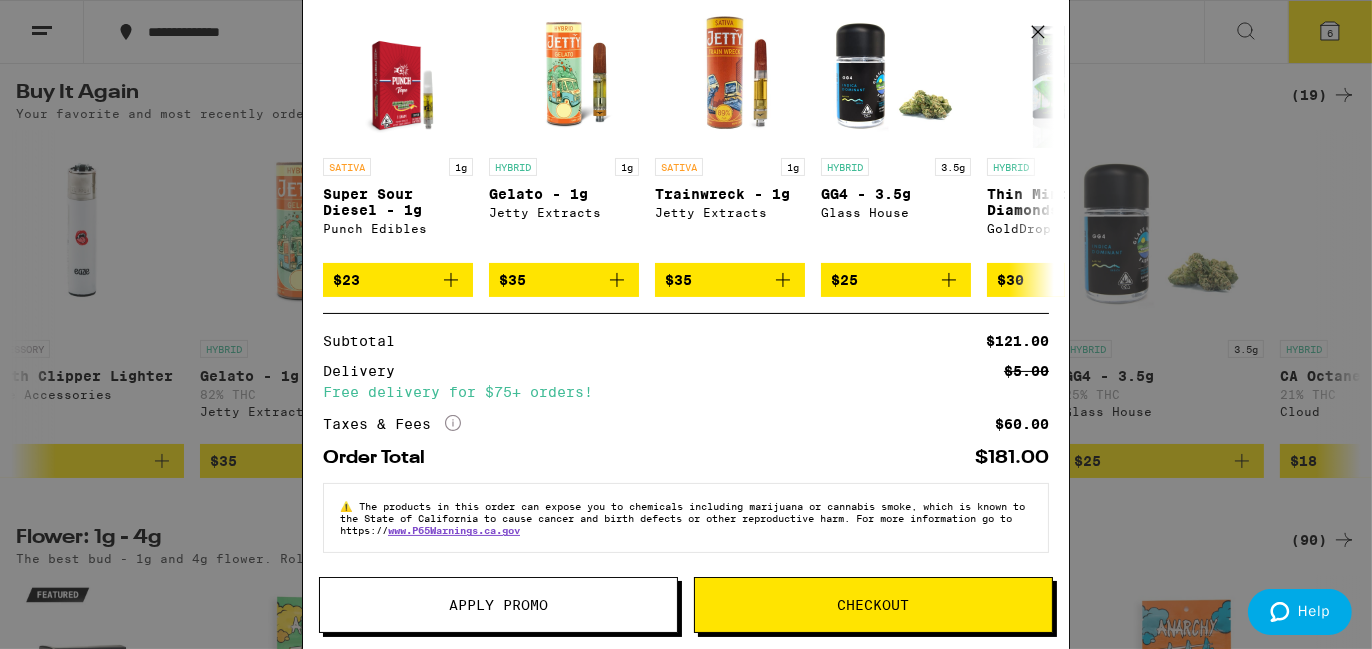 click on "Checkout" at bounding box center (873, 605) 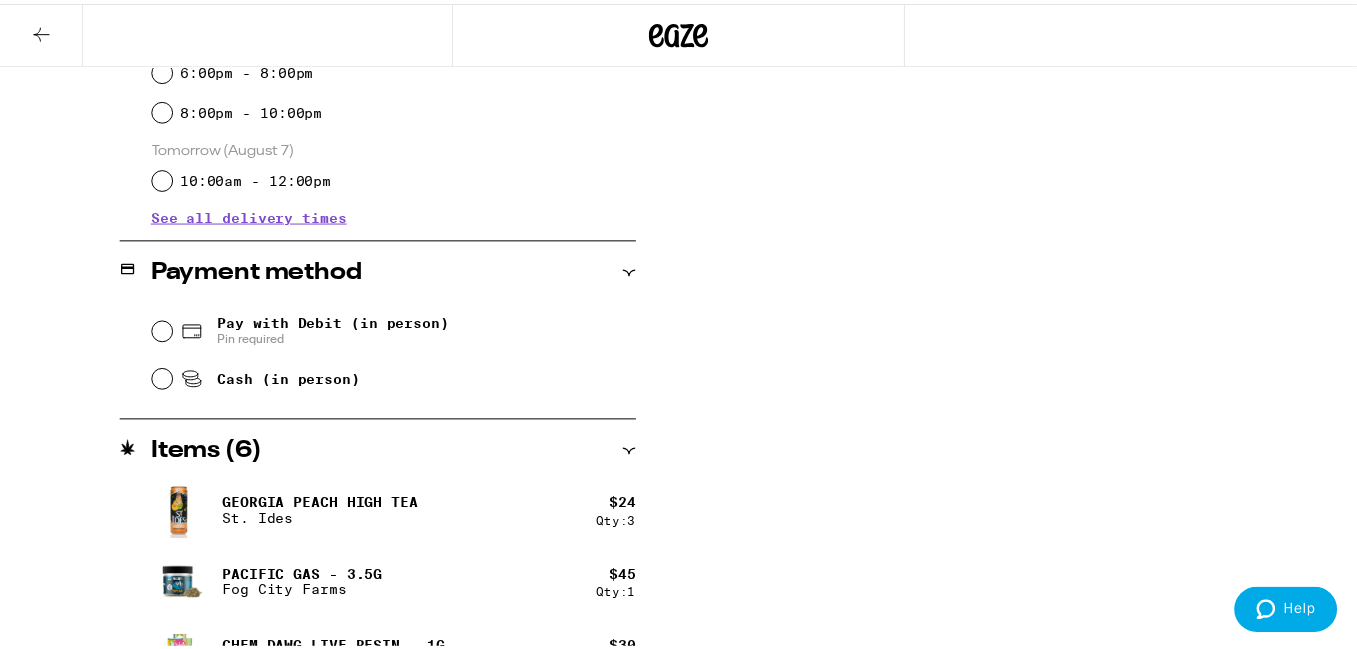 scroll, scrollTop: 0, scrollLeft: 0, axis: both 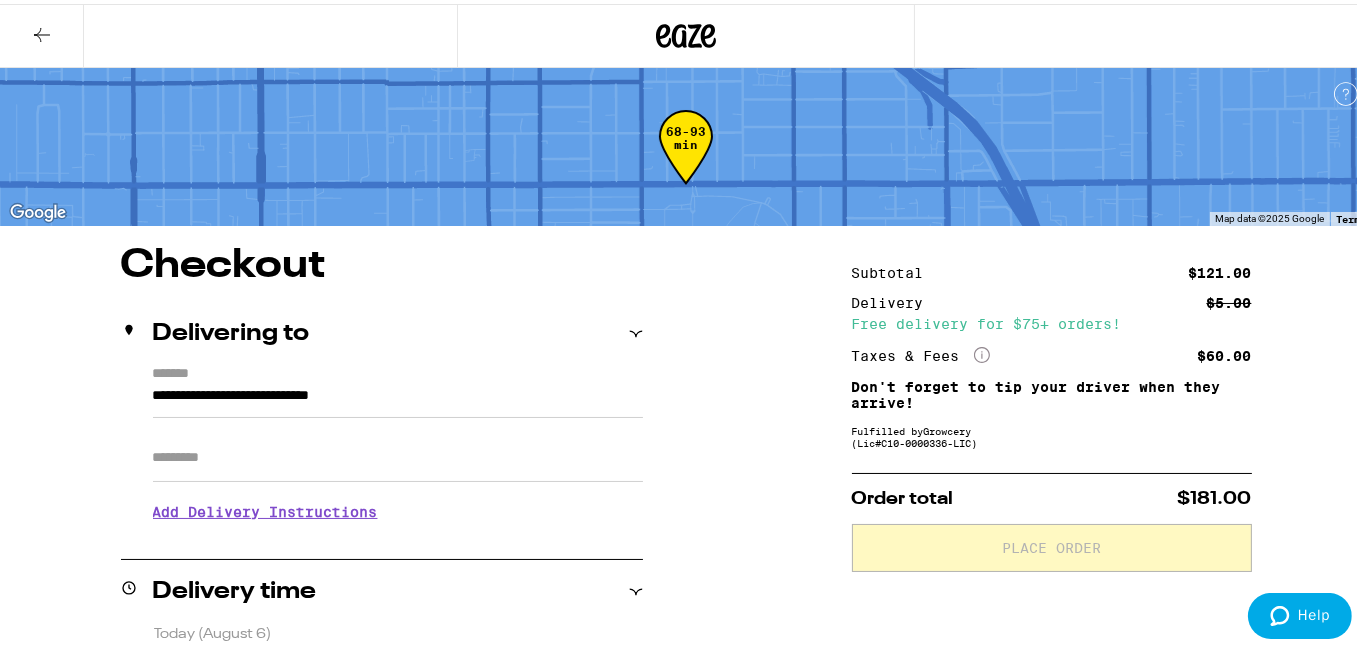 click on "Add Delivery Instructions" at bounding box center (398, 508) 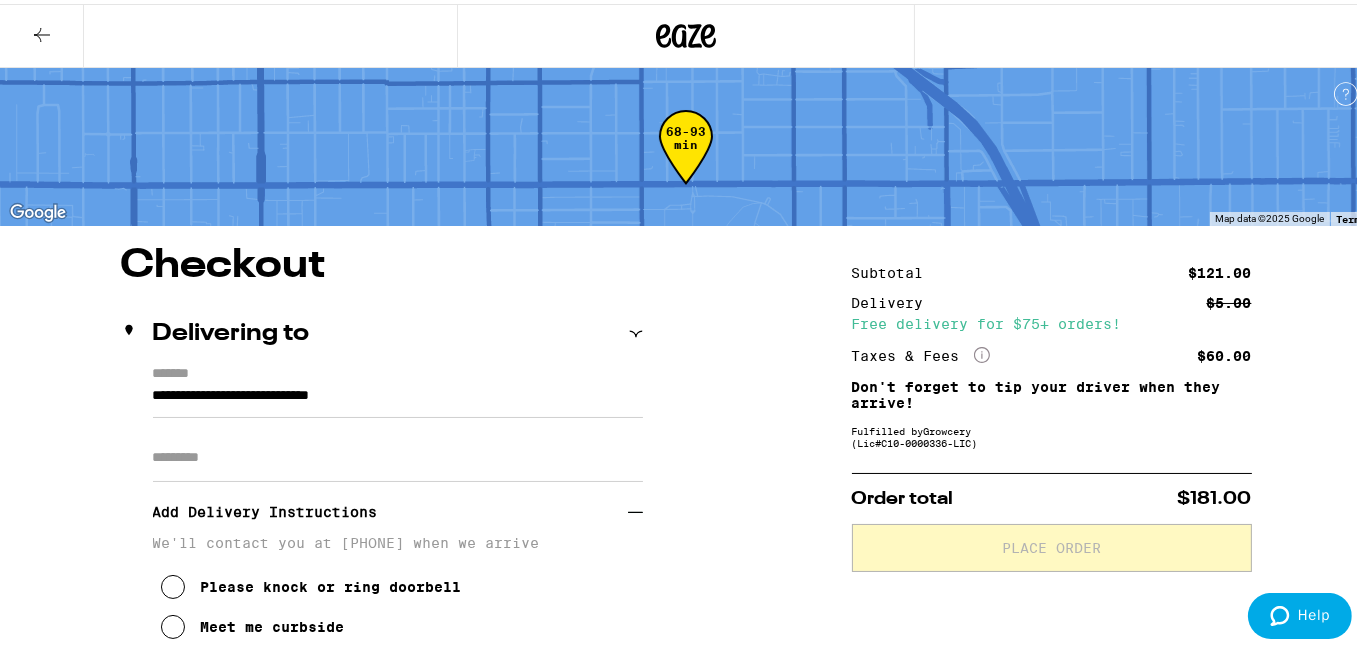 click on "Meet me curbside" at bounding box center (273, 623) 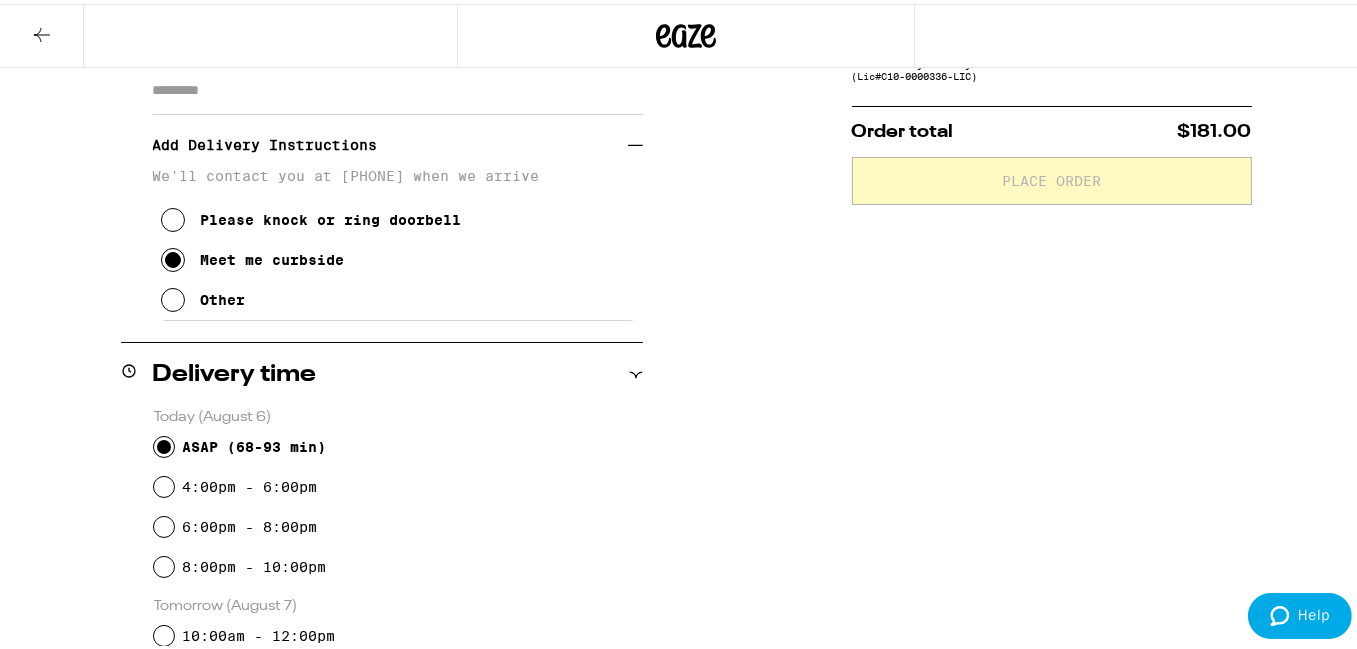 scroll, scrollTop: 369, scrollLeft: 0, axis: vertical 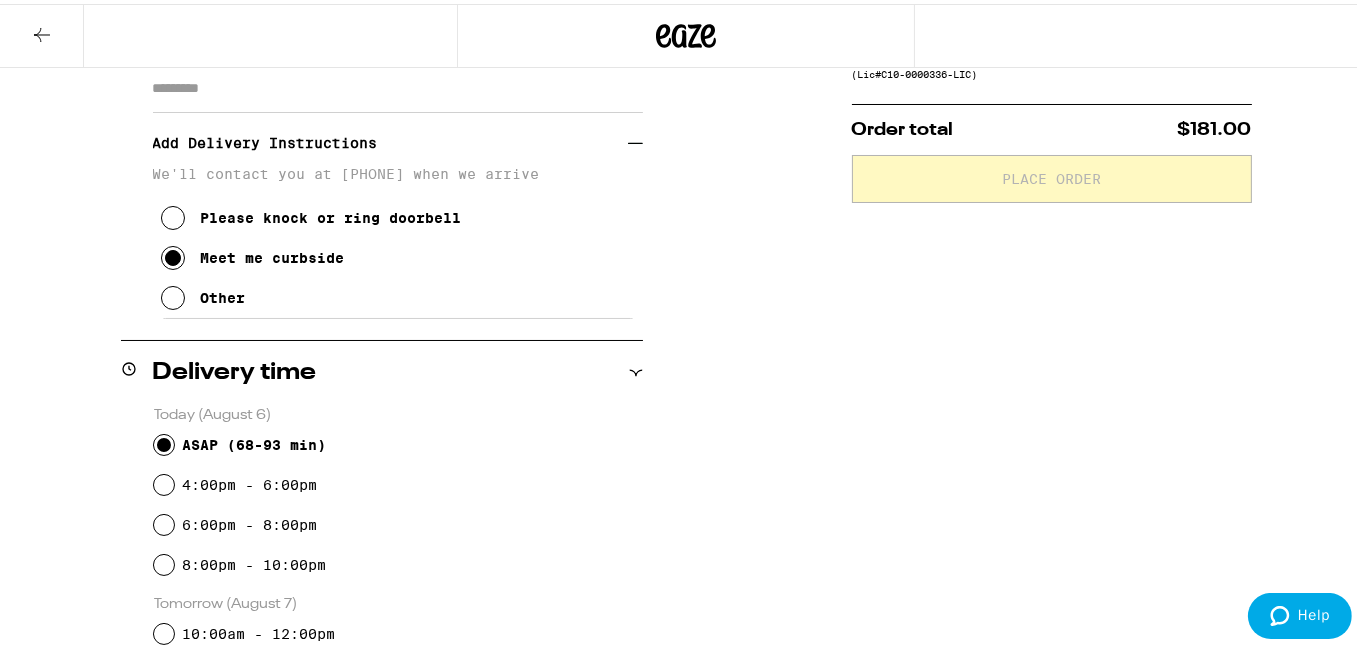 click at bounding box center (173, 294) 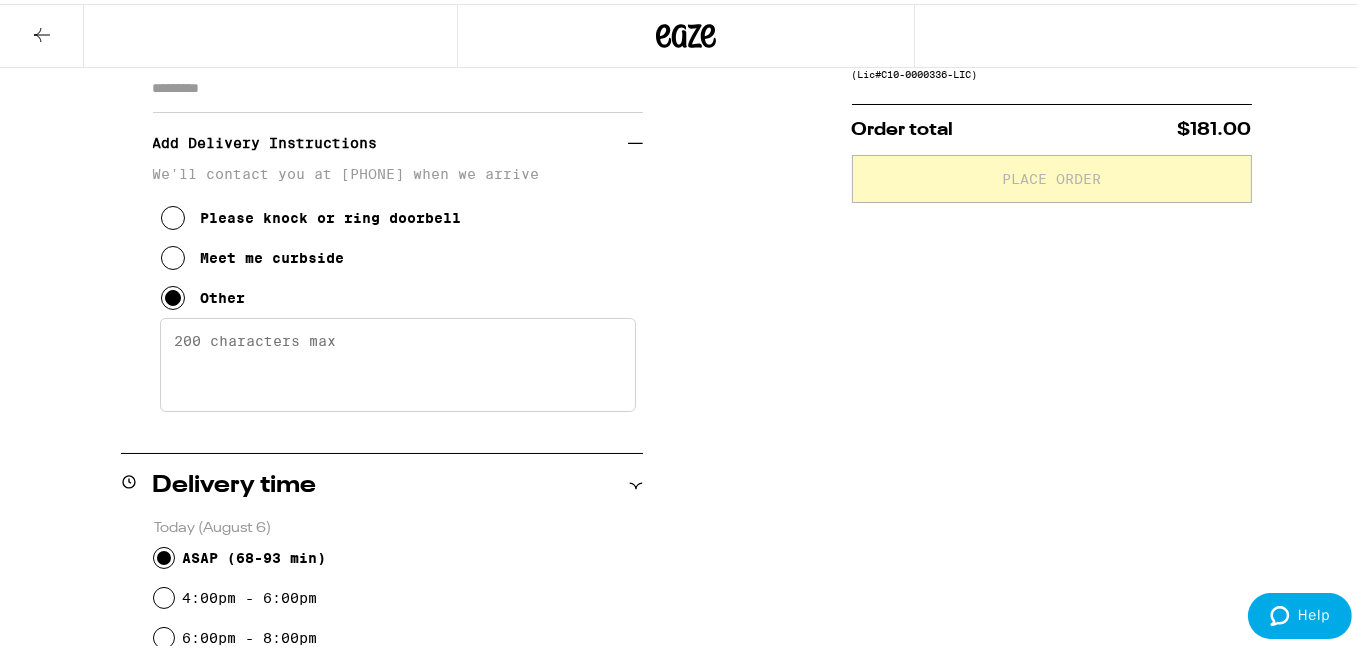 click on "Enter any other delivery instructions you want driver to know" at bounding box center [398, 361] 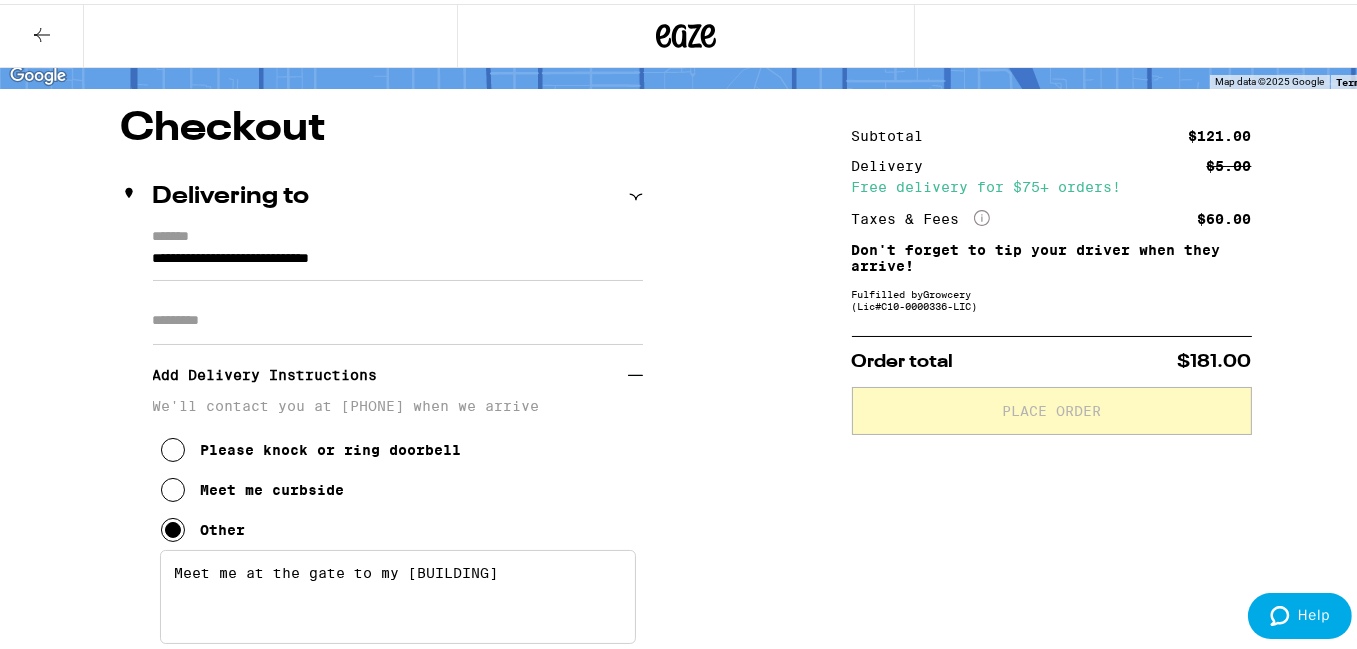 scroll, scrollTop: 135, scrollLeft: 0, axis: vertical 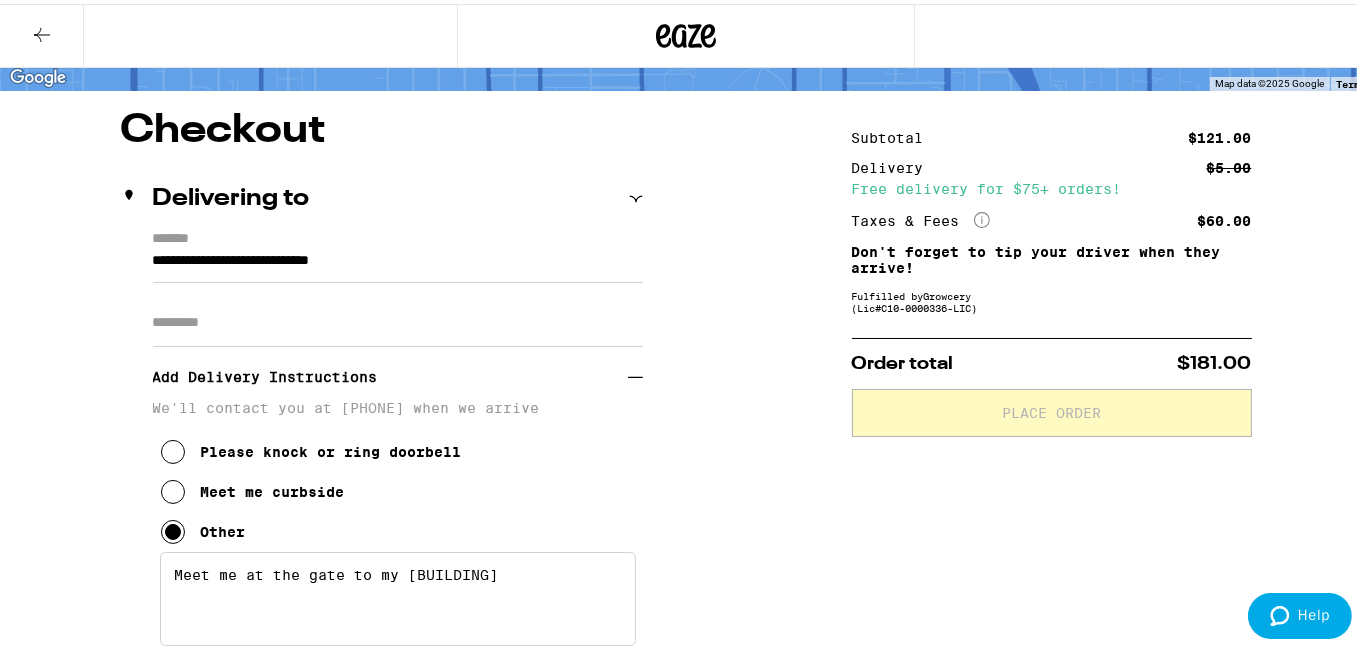 type on "Meet me at the gate to my [BUILDING]" 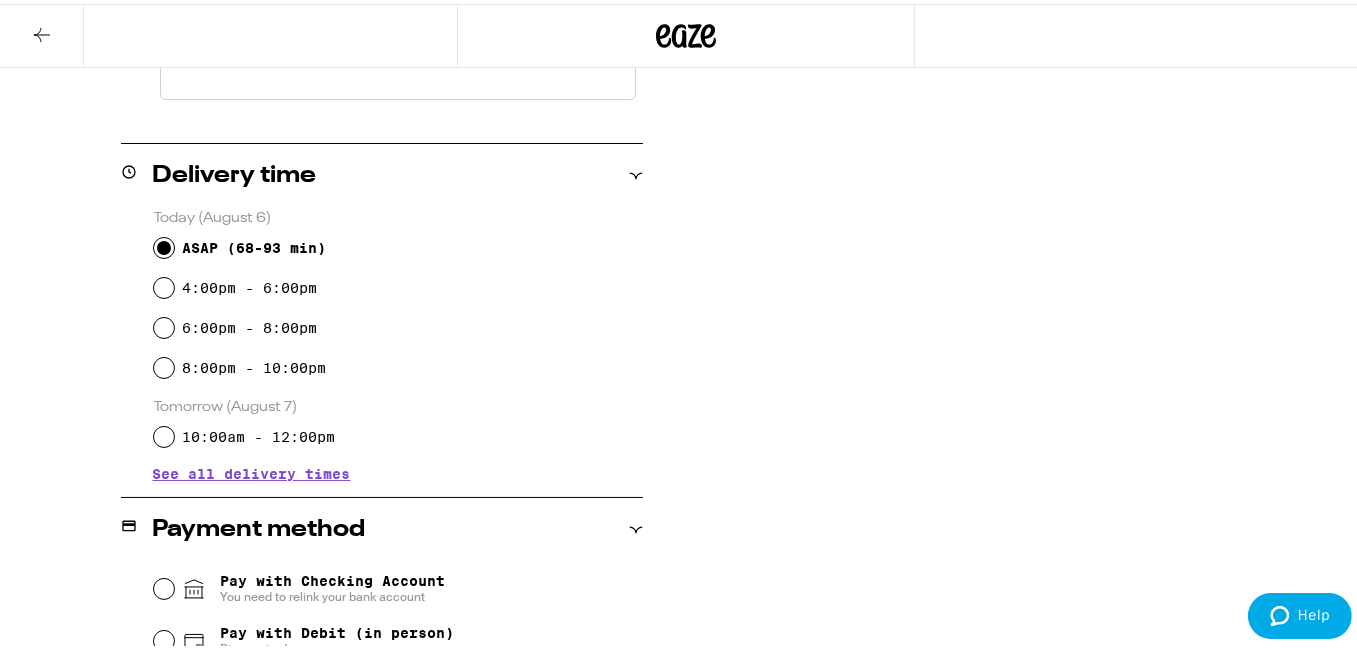scroll, scrollTop: 697, scrollLeft: 0, axis: vertical 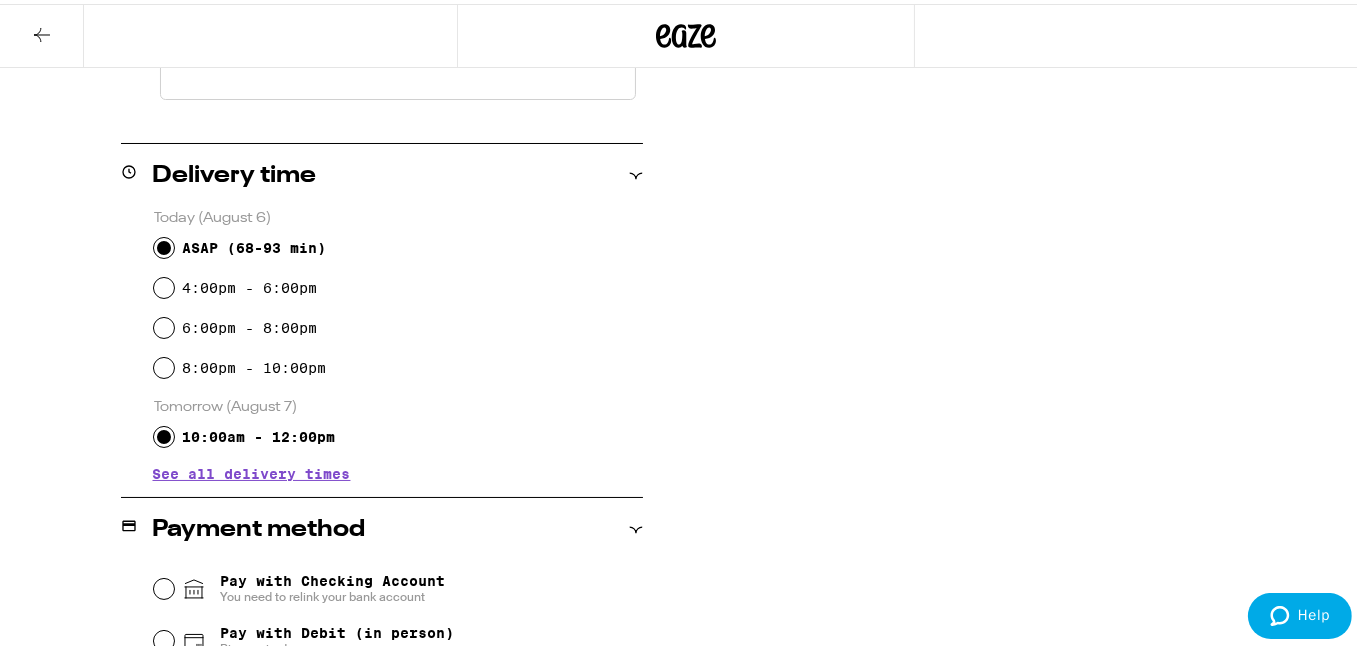 click on "10:00am - 12:00pm" at bounding box center (164, 433) 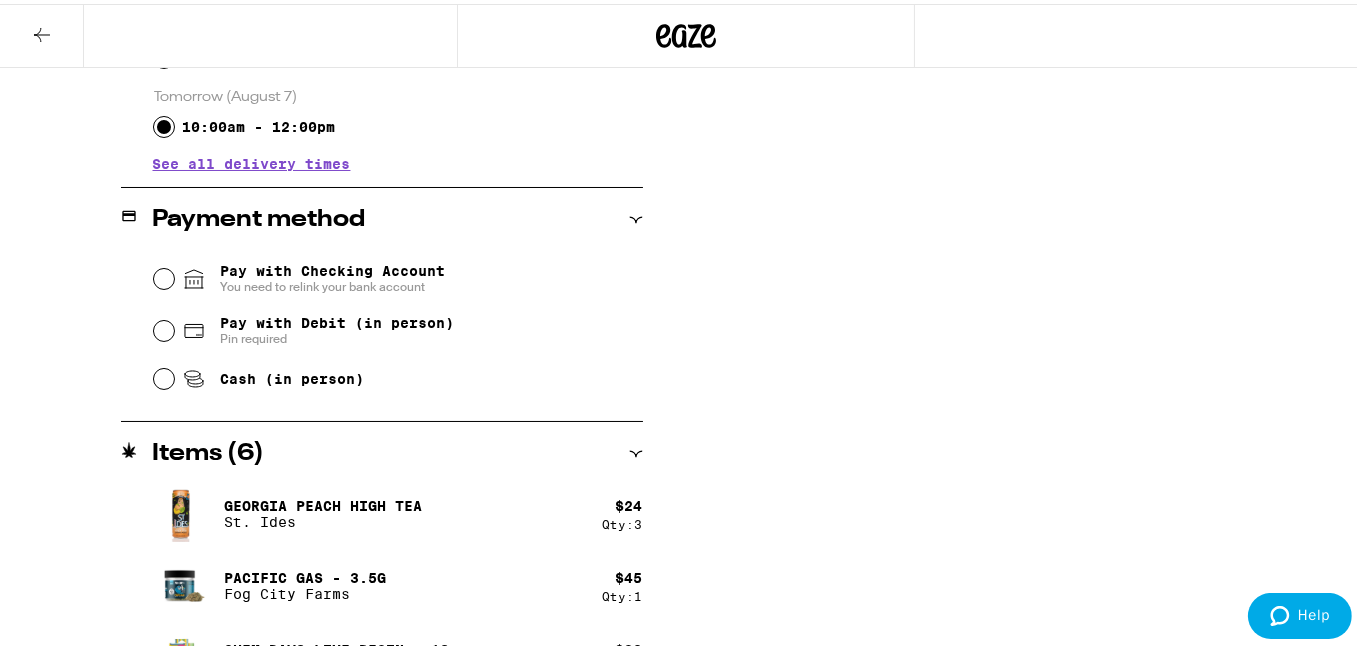 scroll, scrollTop: 1007, scrollLeft: 0, axis: vertical 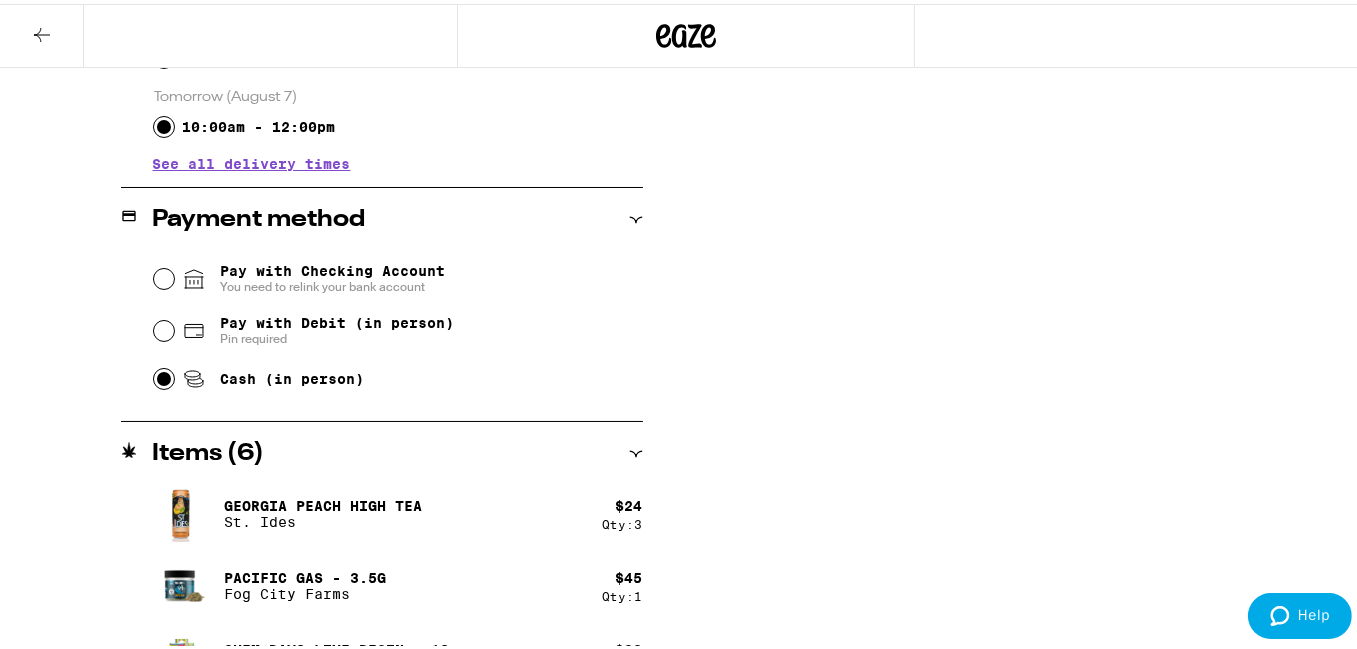 click on "Cash (in person)" at bounding box center [164, 375] 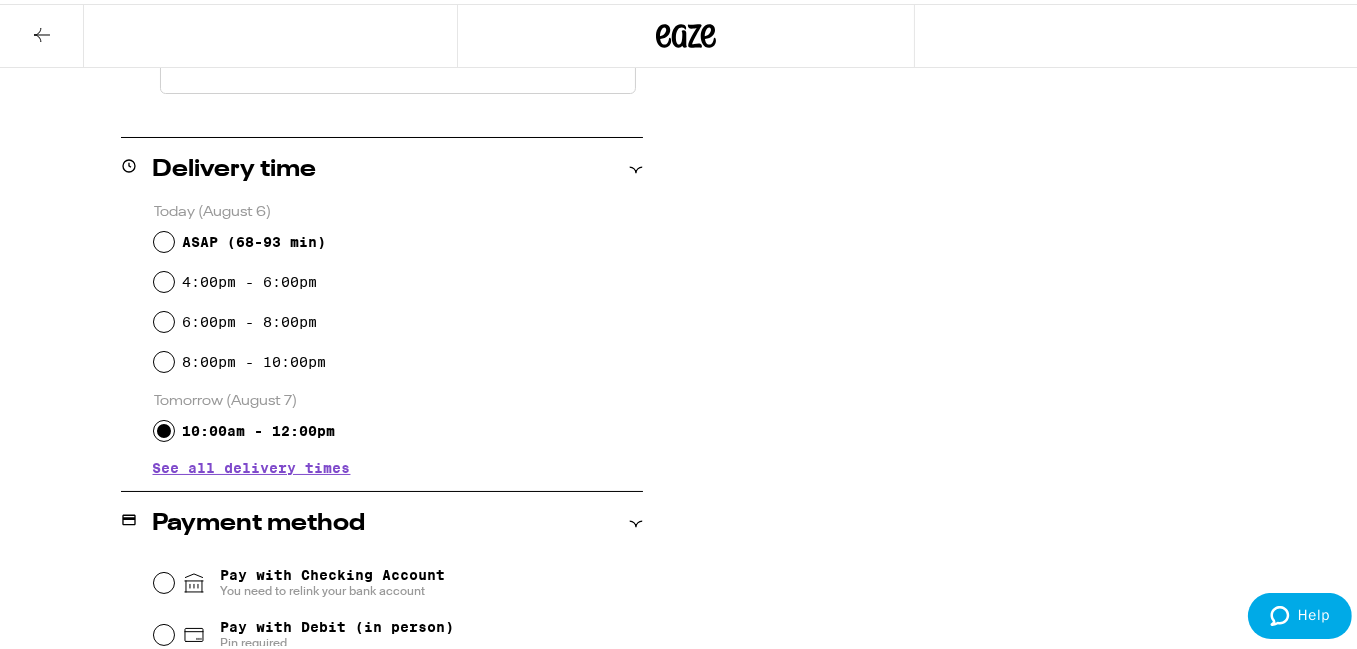 scroll, scrollTop: 757, scrollLeft: 0, axis: vertical 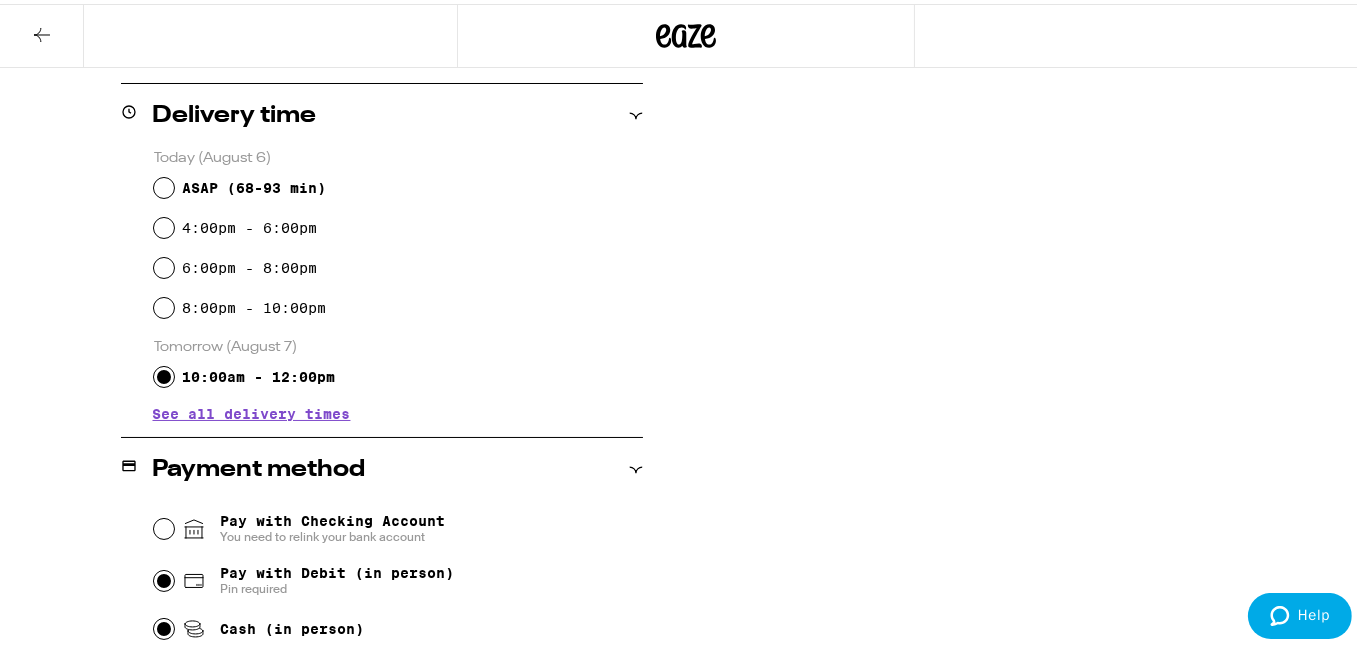 click on "Pay with Debit (in person) Pin required" at bounding box center (164, 577) 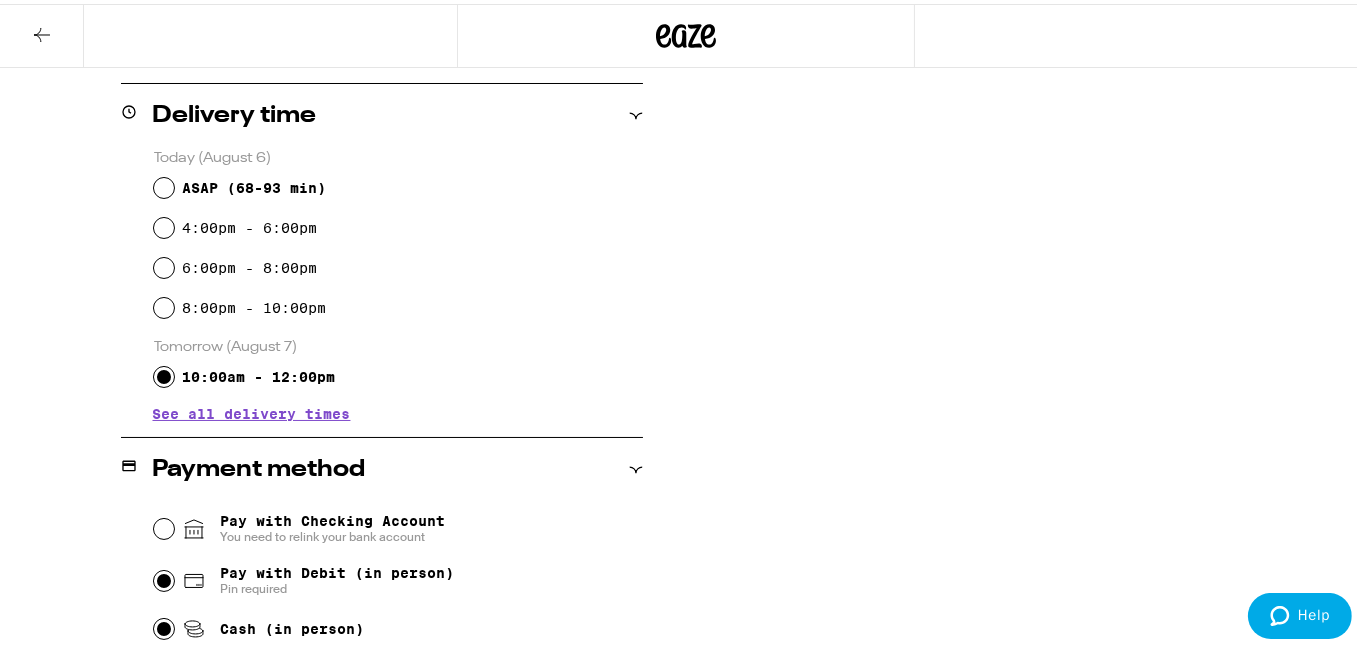 radio on "true" 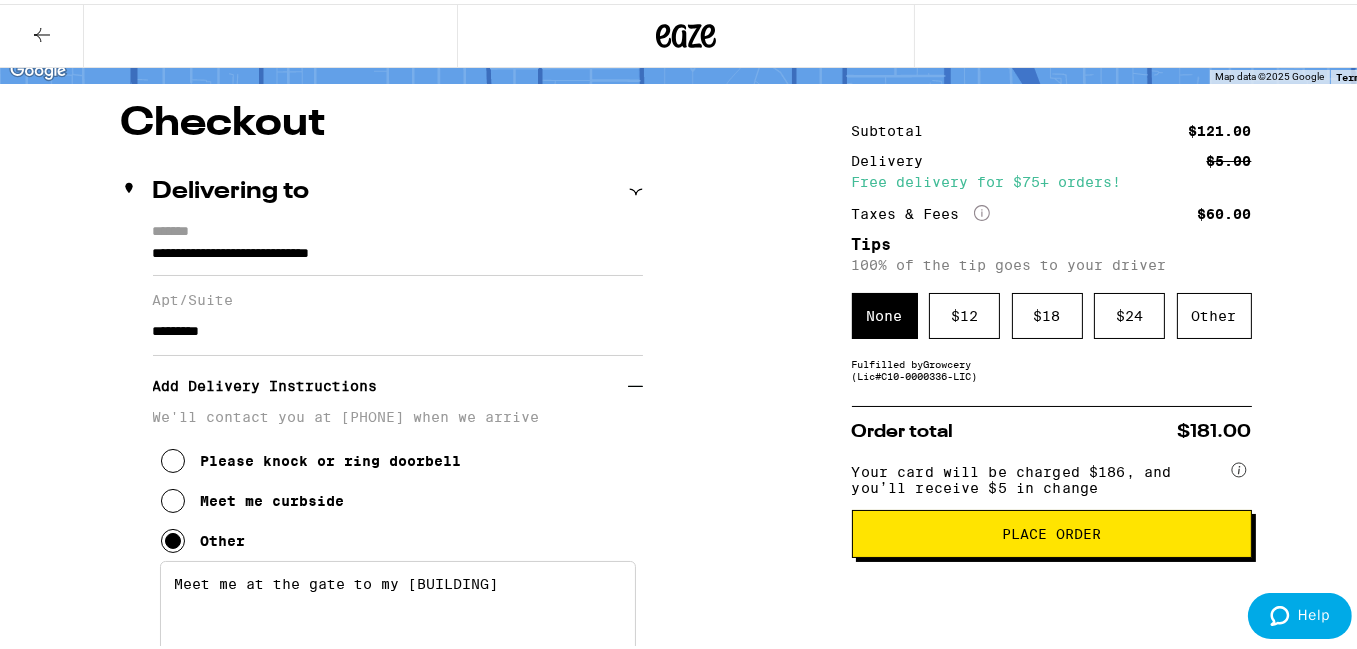 scroll, scrollTop: 135, scrollLeft: 0, axis: vertical 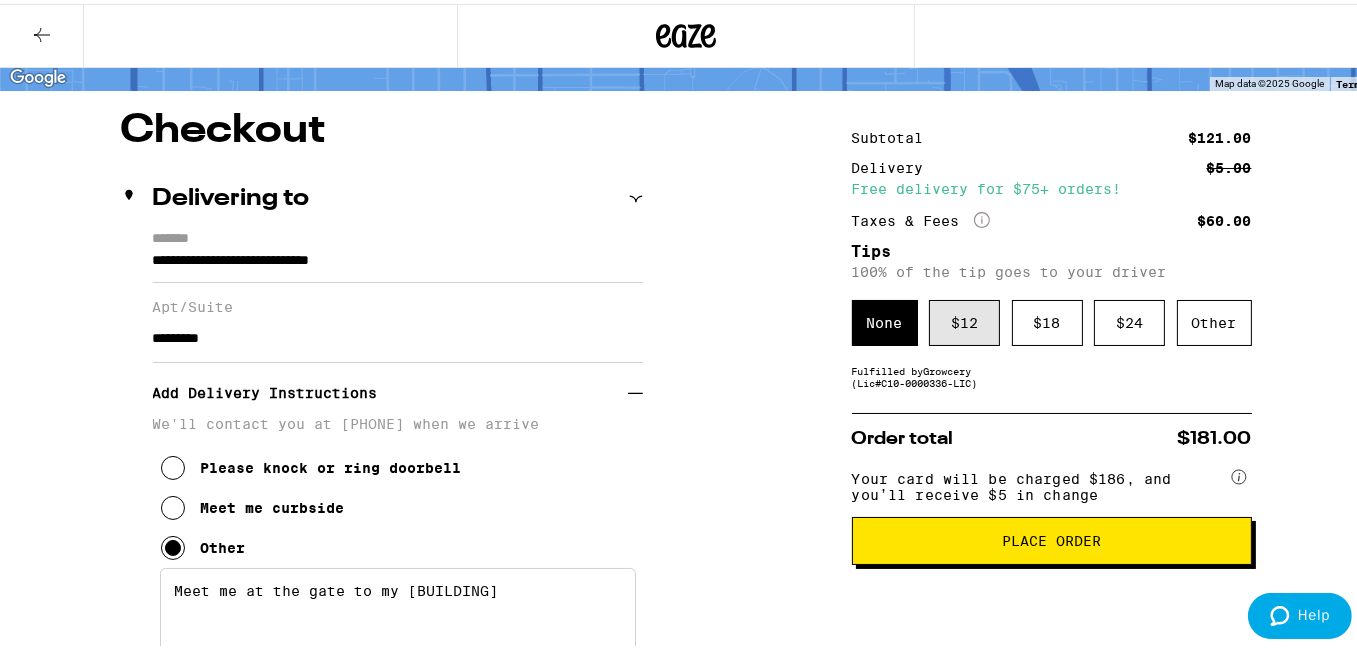click on "$ 12" at bounding box center [964, 319] 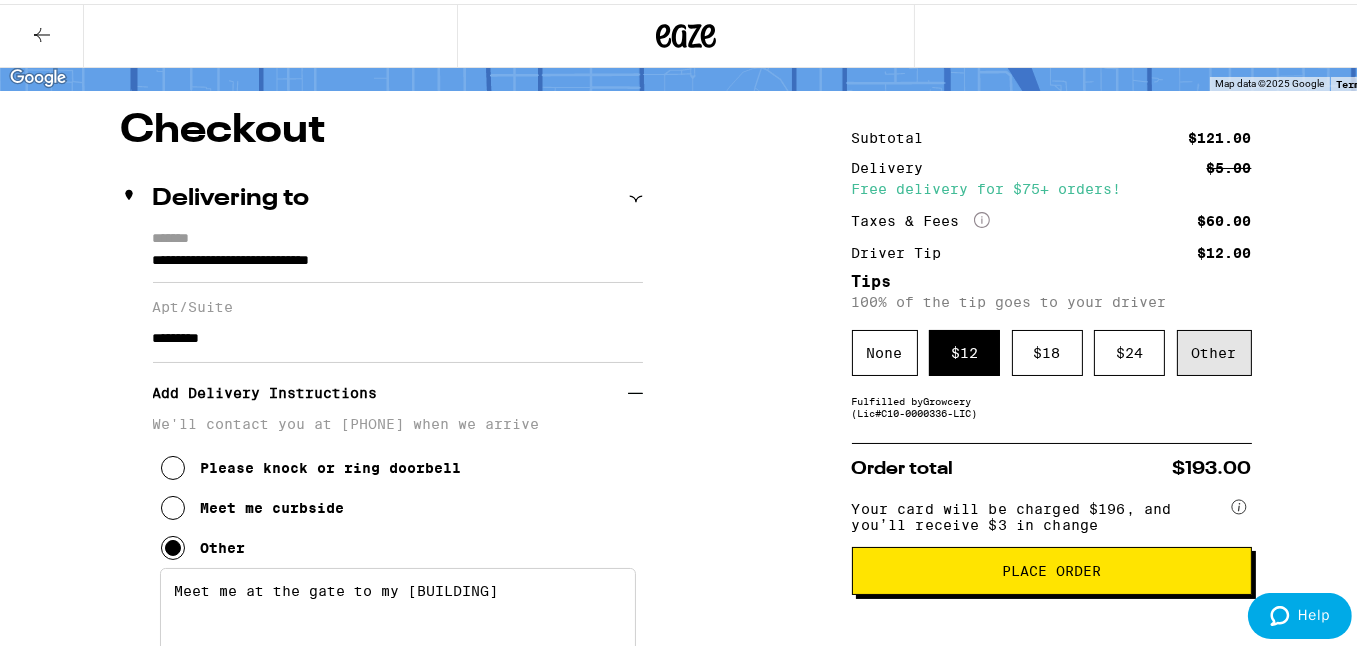 click on "Other" at bounding box center (1214, 349) 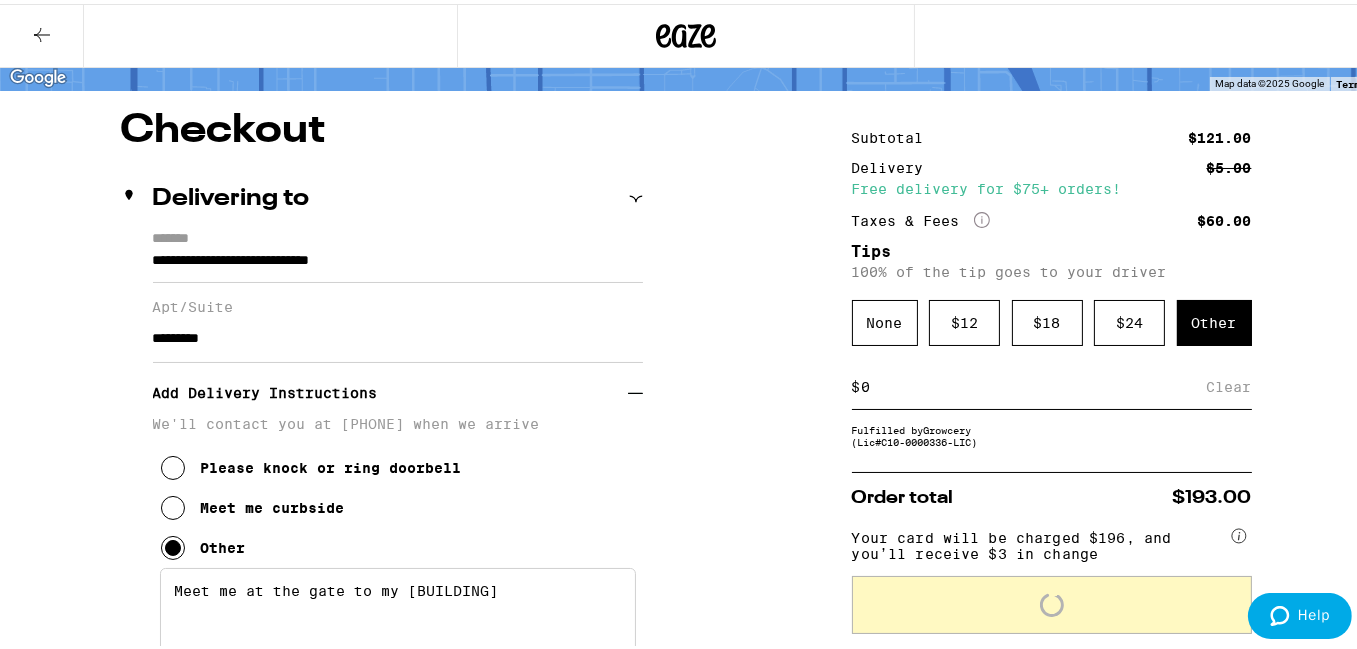 click at bounding box center [1034, 383] 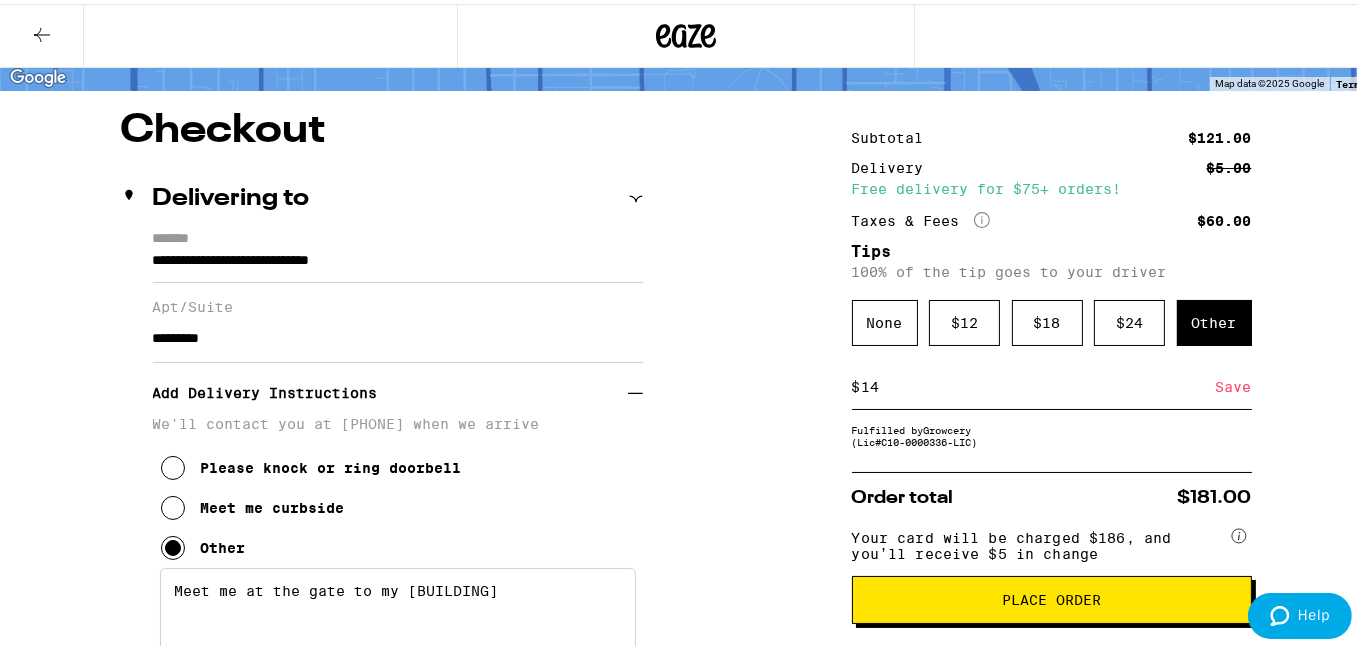 type on "14" 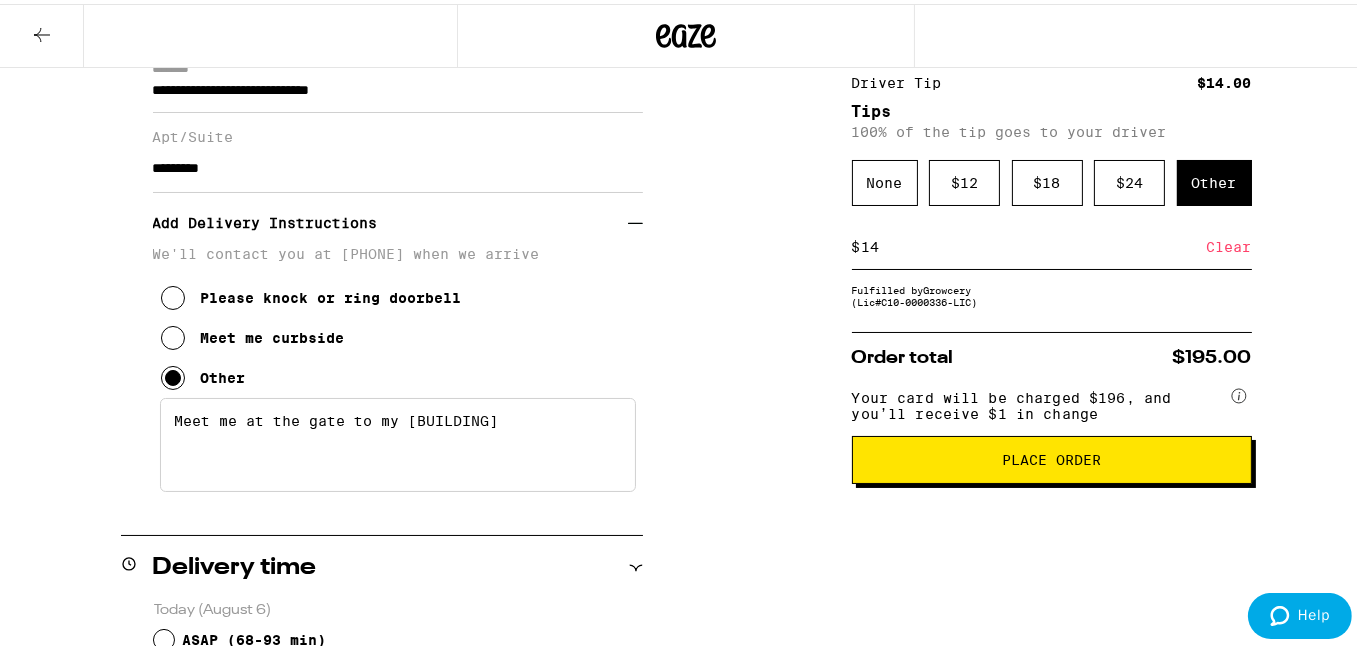 scroll, scrollTop: 305, scrollLeft: 0, axis: vertical 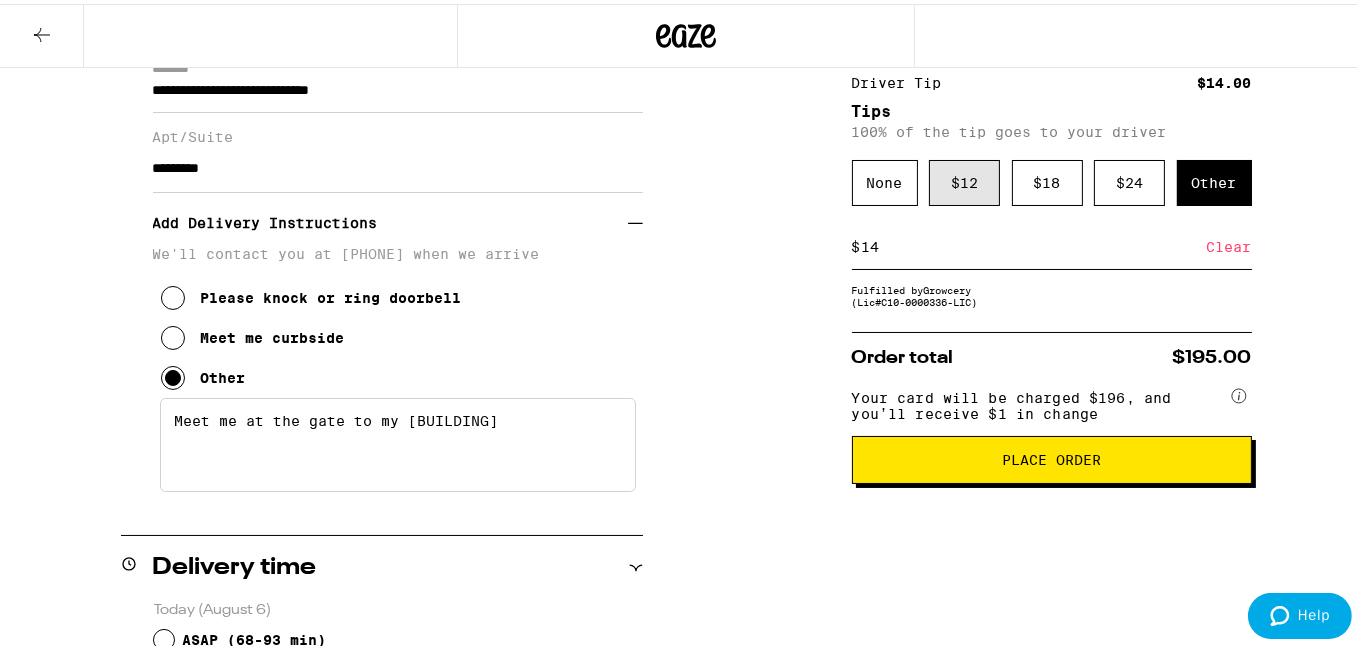 click on "$ 12" at bounding box center [964, 179] 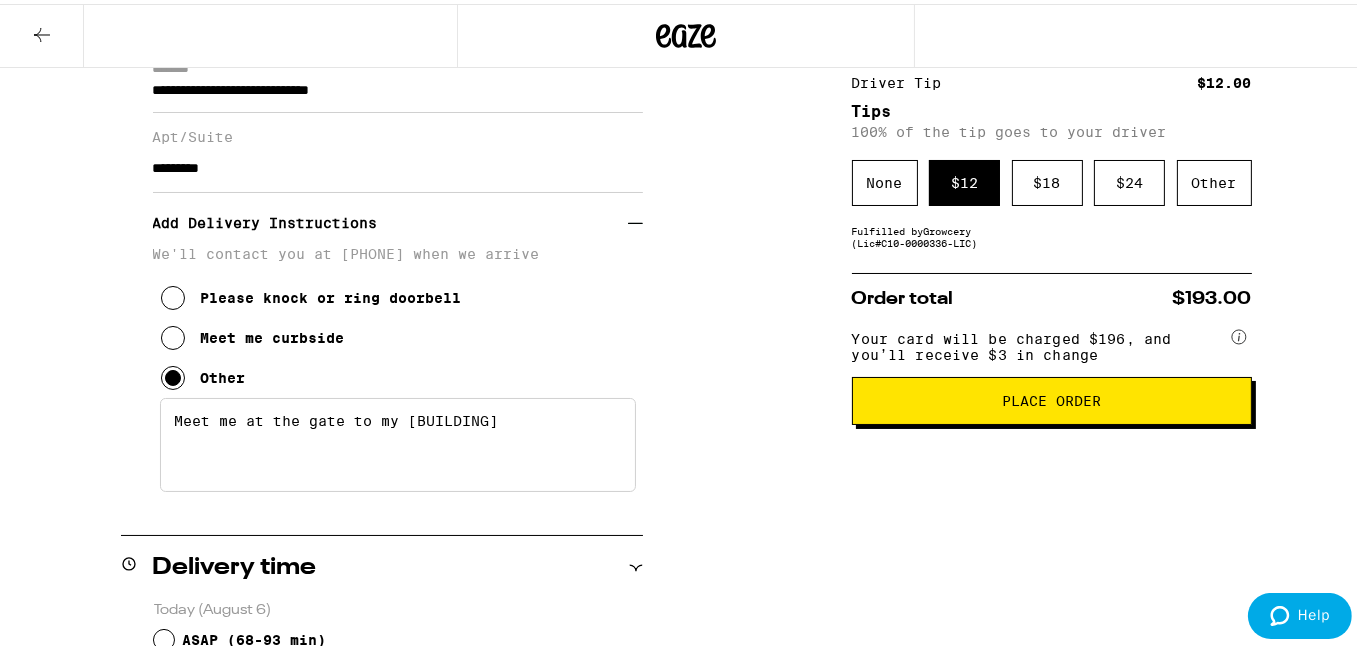 scroll, scrollTop: 0, scrollLeft: 0, axis: both 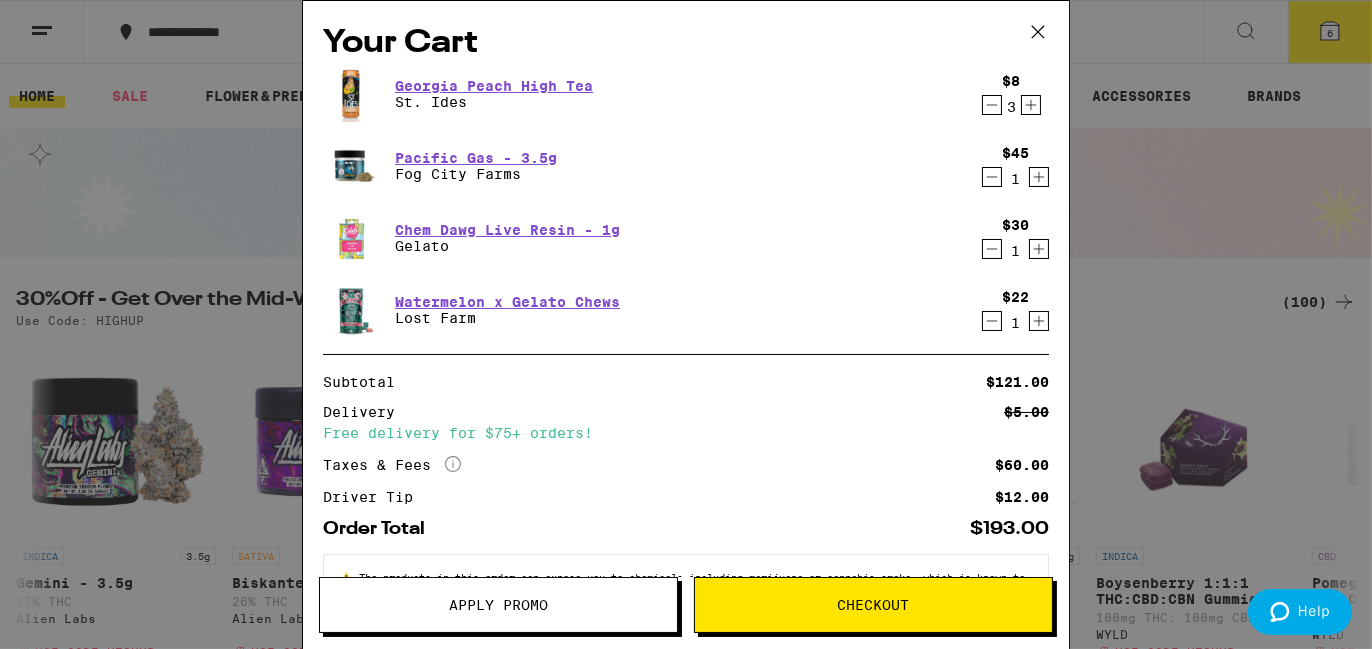 click 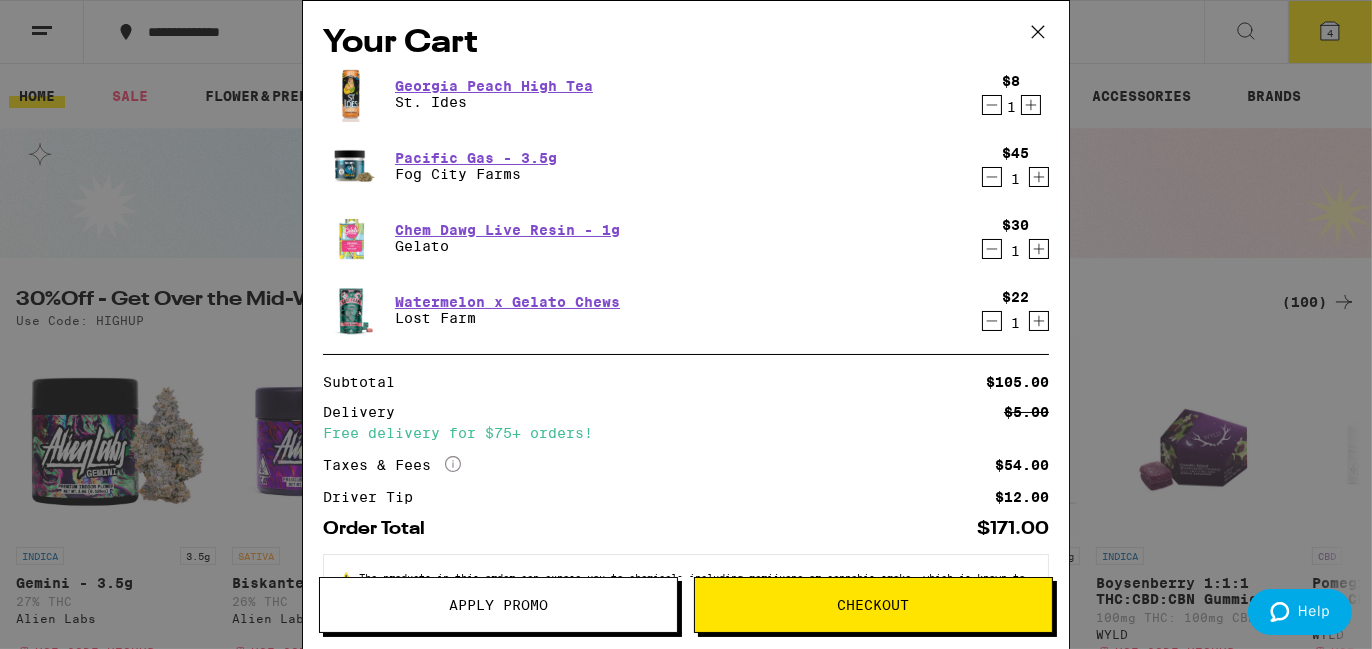 click 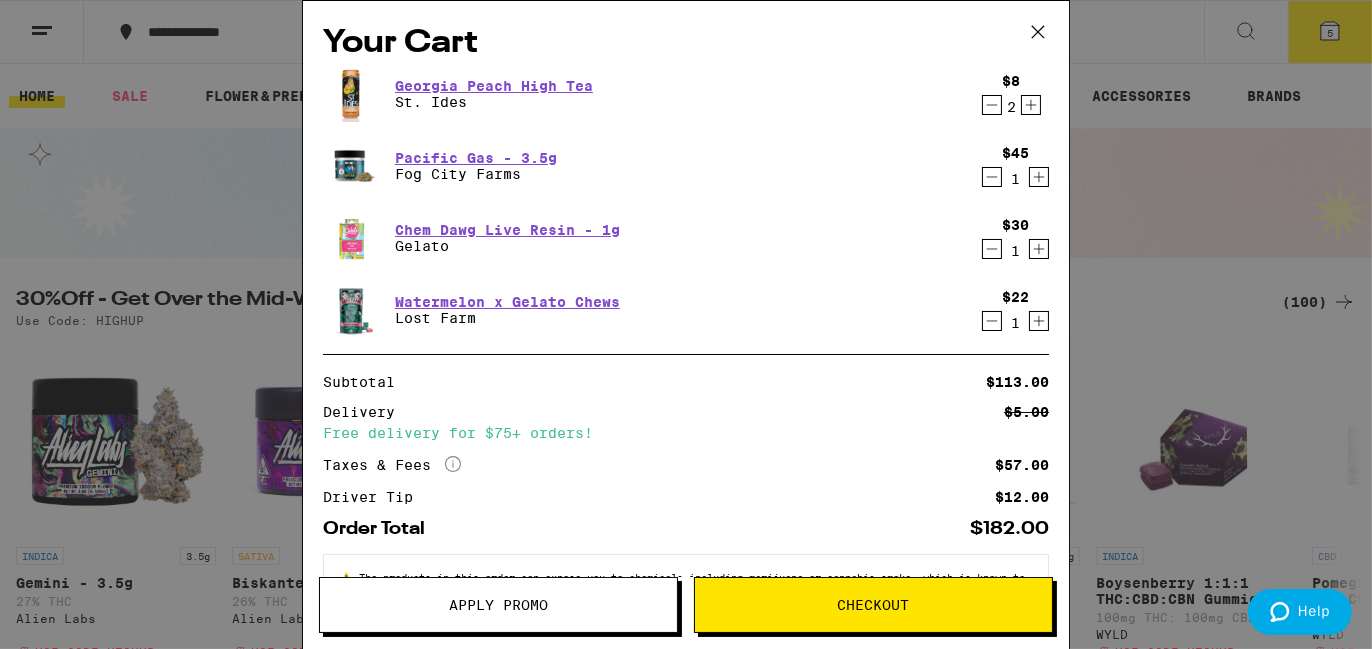 click 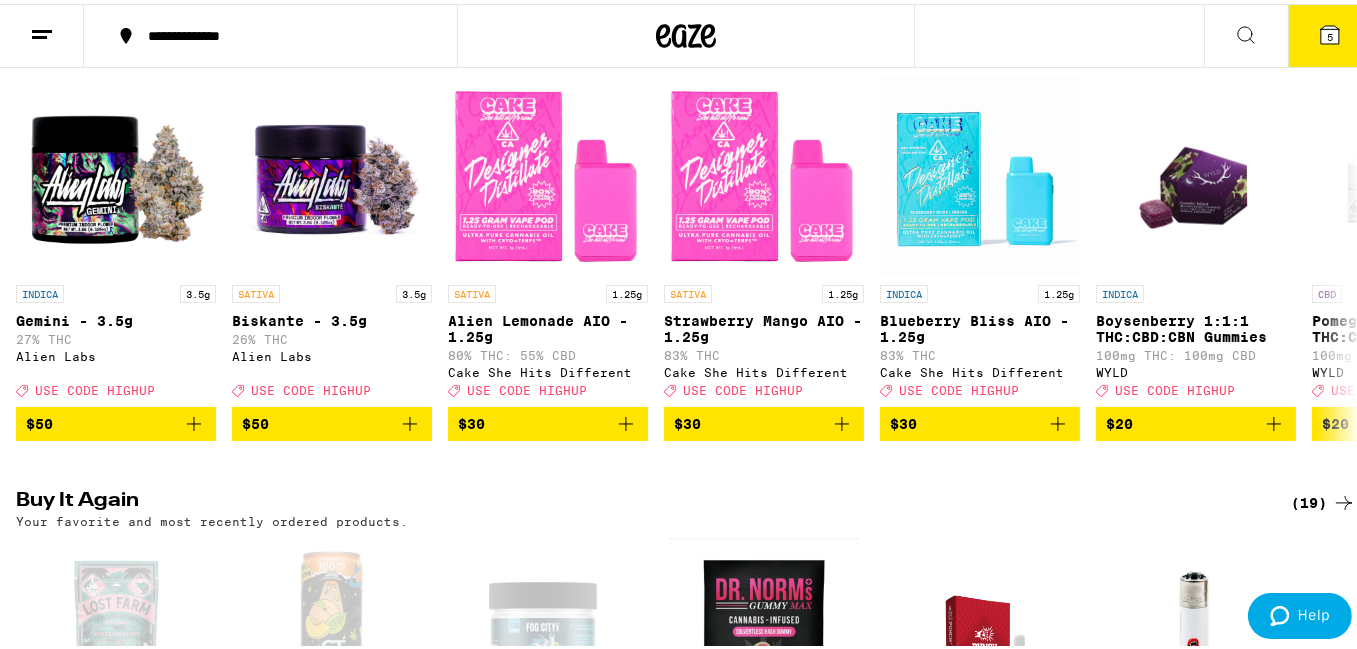 scroll, scrollTop: 0, scrollLeft: 0, axis: both 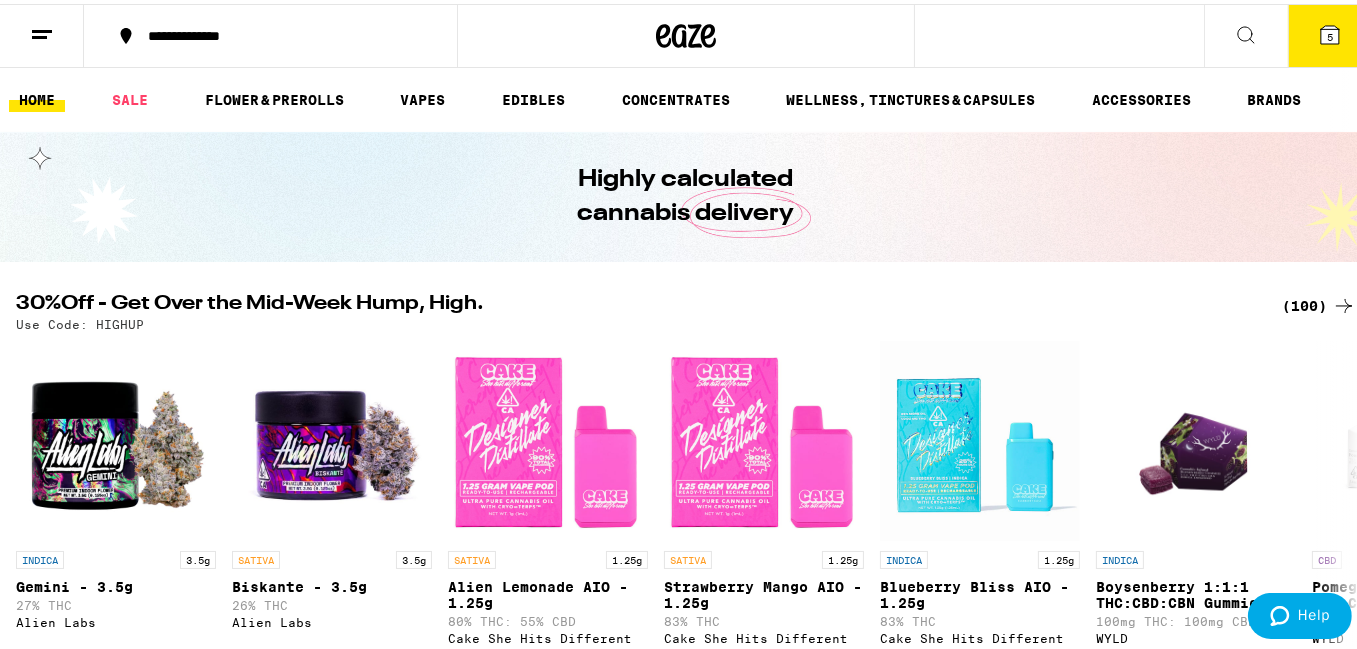 click on "(100)" at bounding box center (1319, 302) 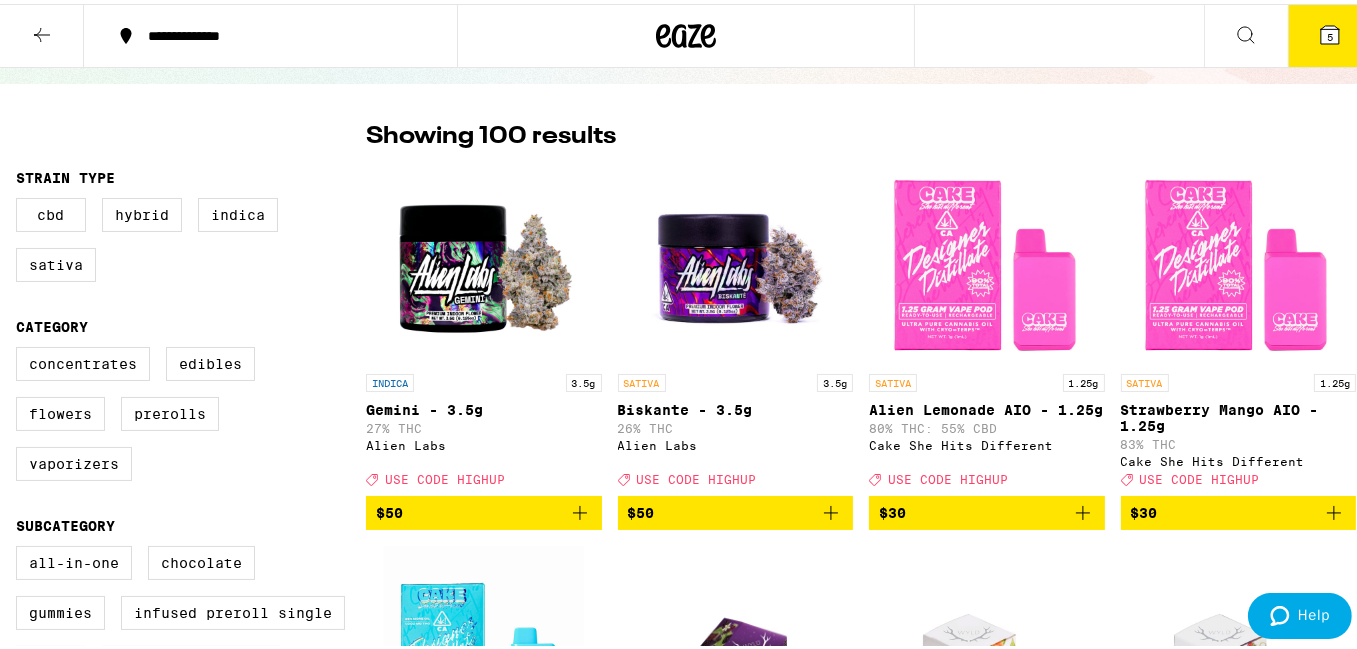 scroll, scrollTop: 145, scrollLeft: 0, axis: vertical 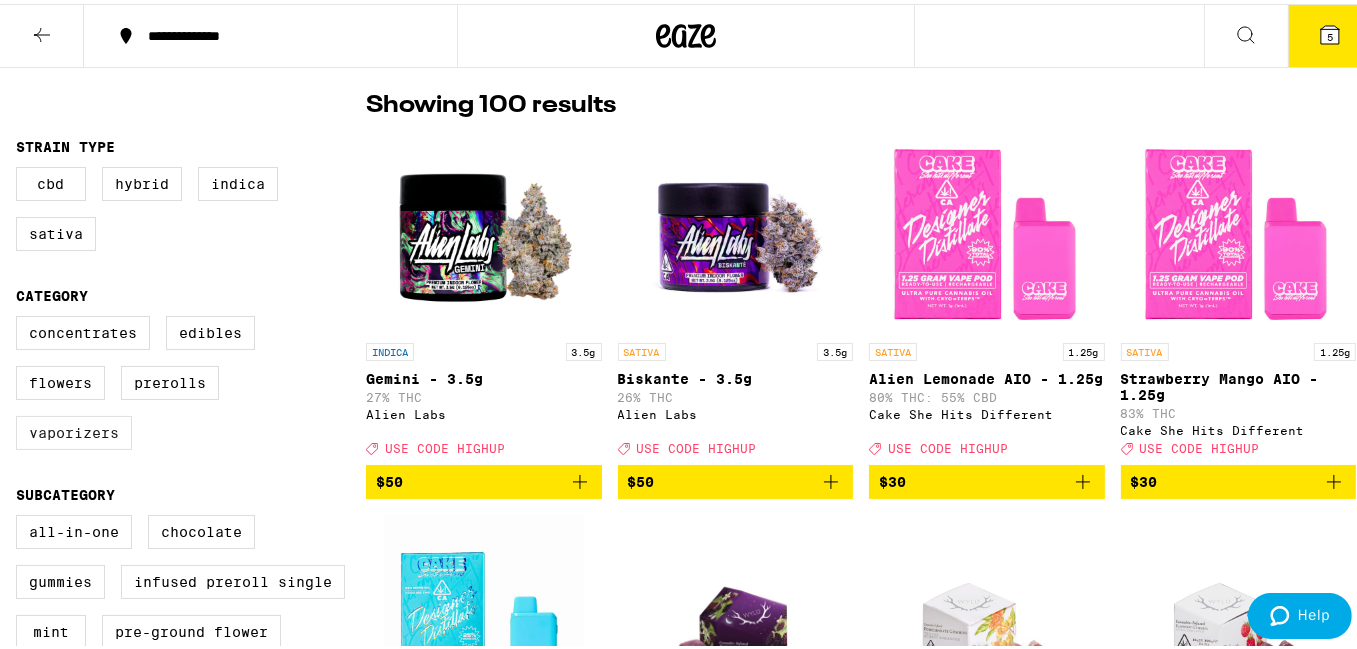 click on "Vaporizers" at bounding box center (74, 429) 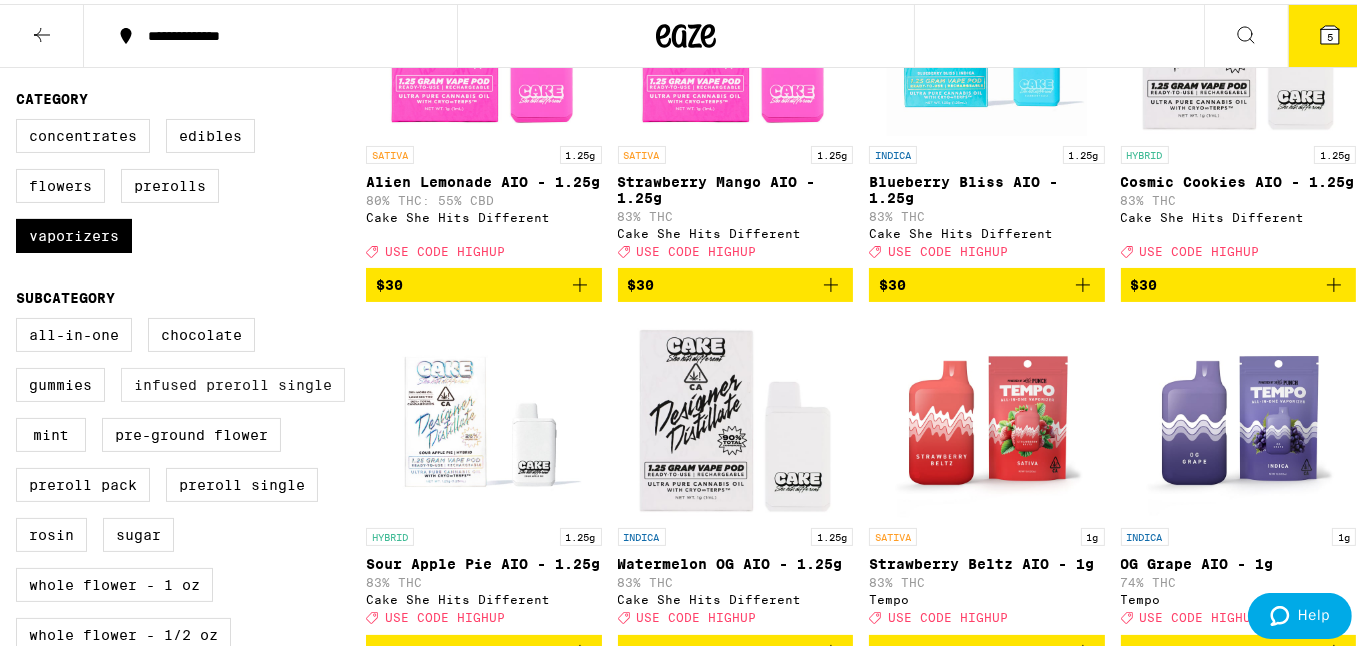 scroll, scrollTop: 340, scrollLeft: 0, axis: vertical 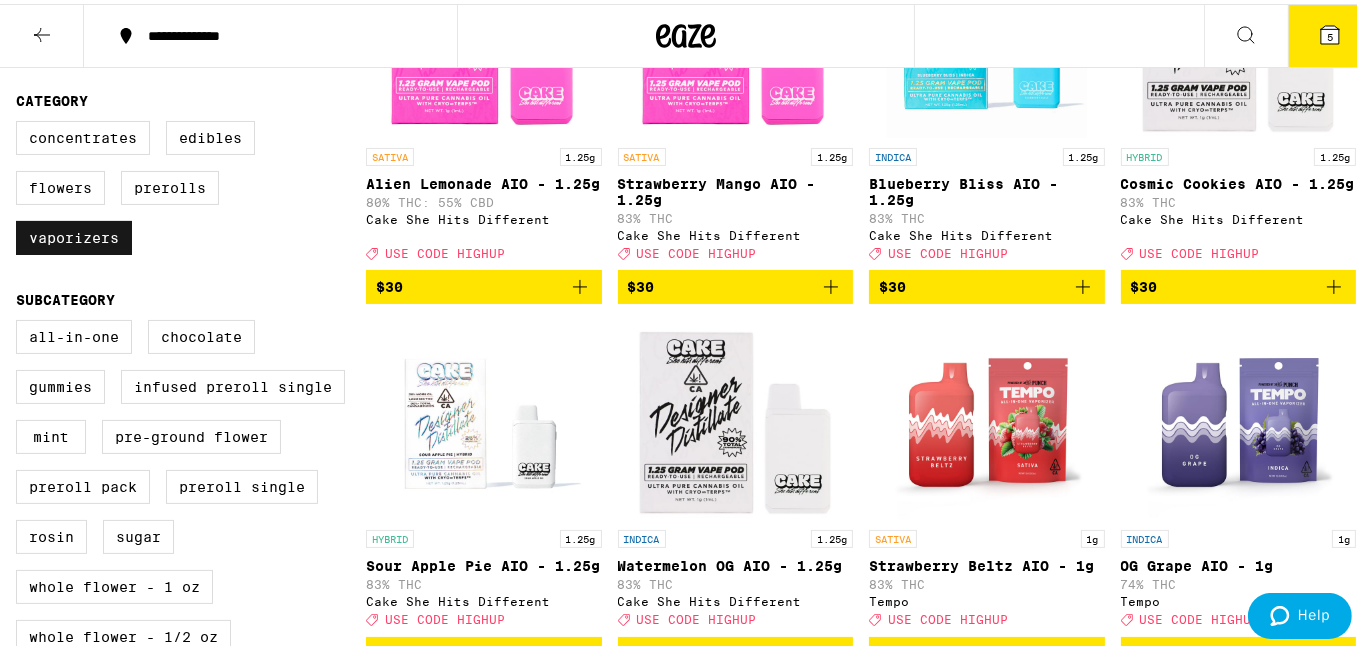 click on "Vaporizers" at bounding box center (74, 234) 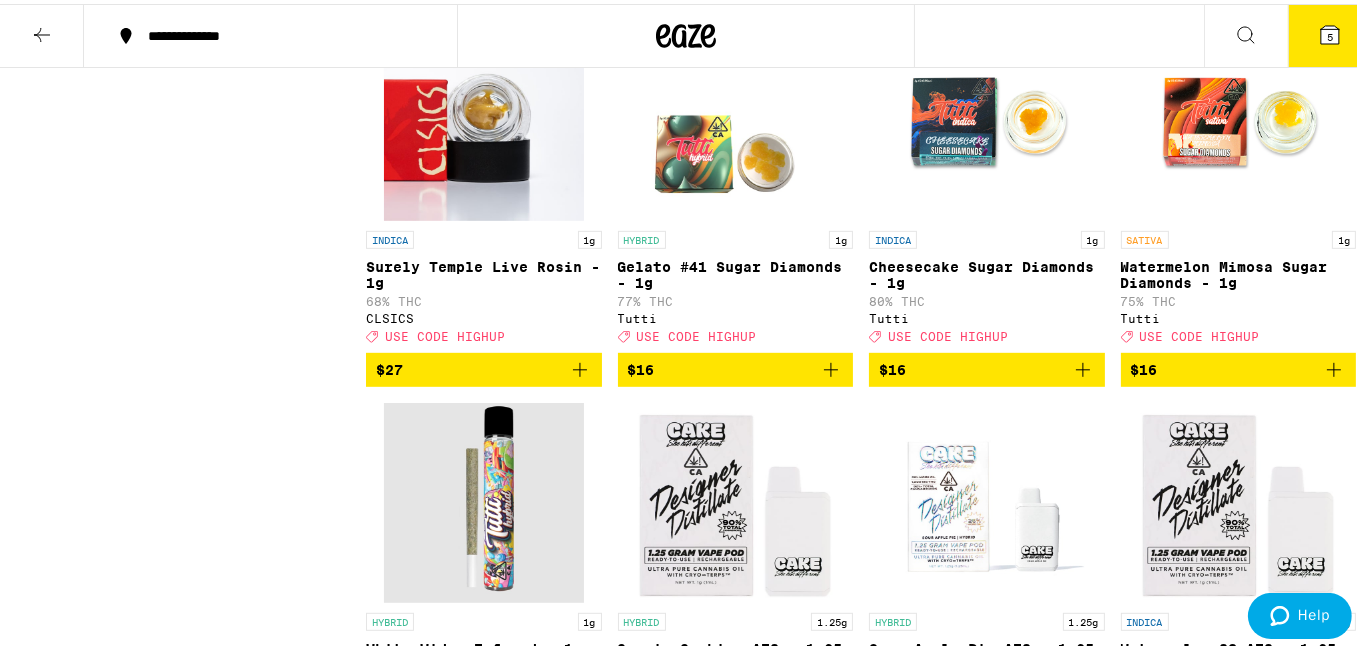 scroll, scrollTop: 1402, scrollLeft: 0, axis: vertical 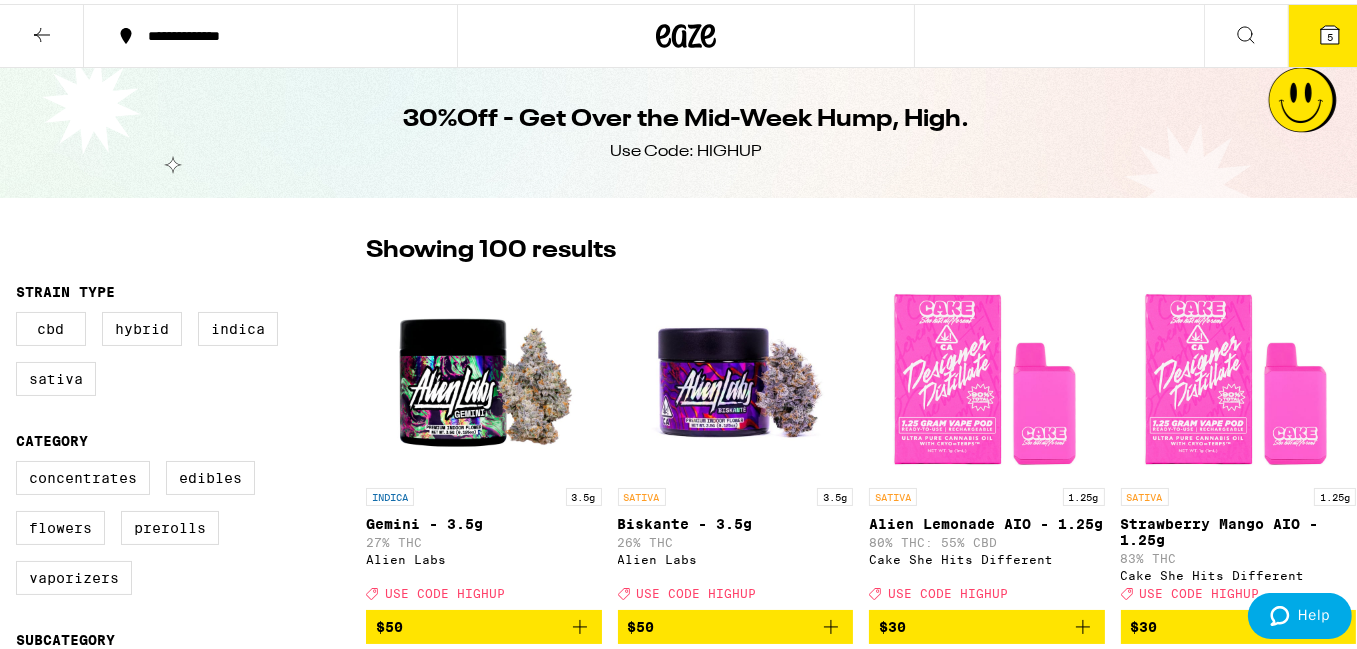 click on "5" at bounding box center [1330, 33] 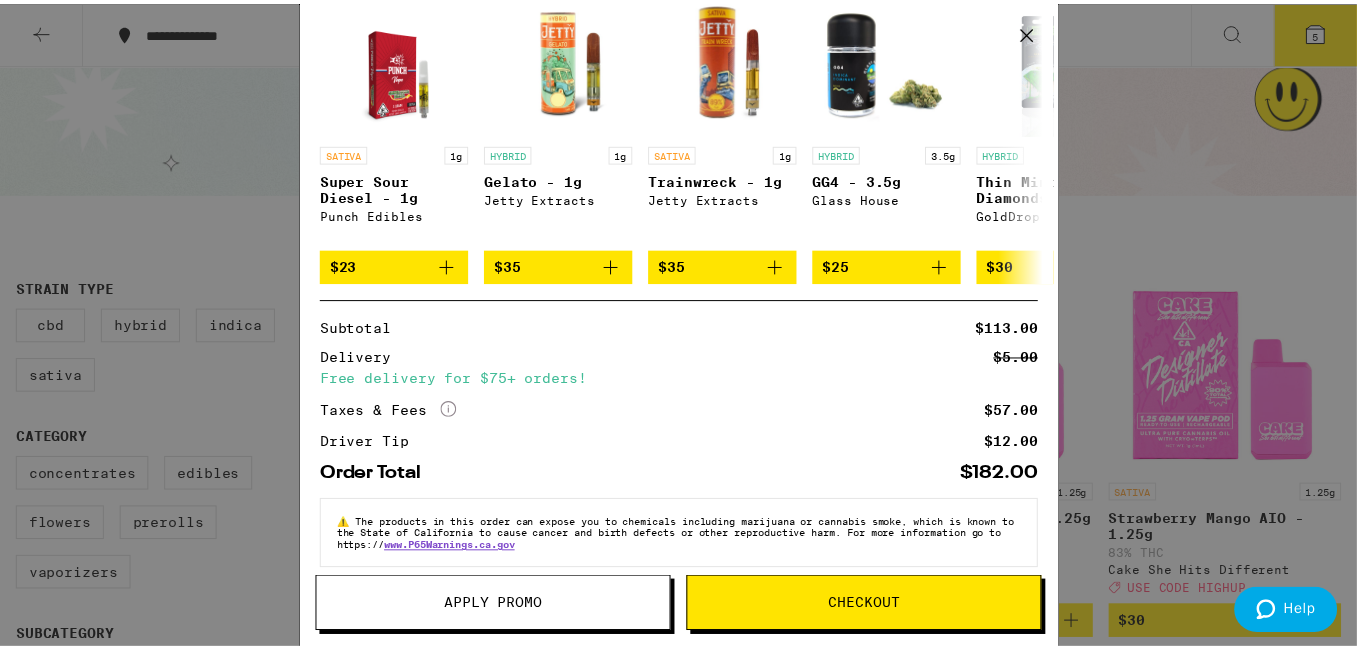 scroll, scrollTop: 443, scrollLeft: 0, axis: vertical 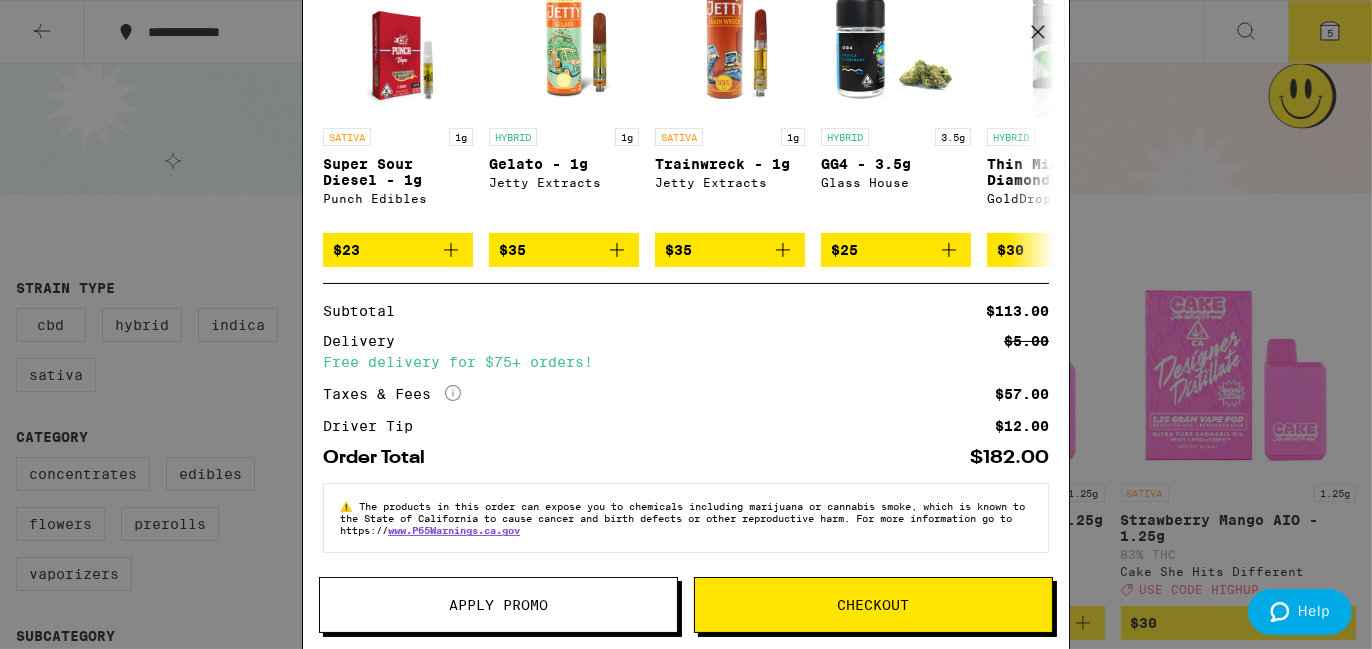 click on "Checkout" at bounding box center [873, 605] 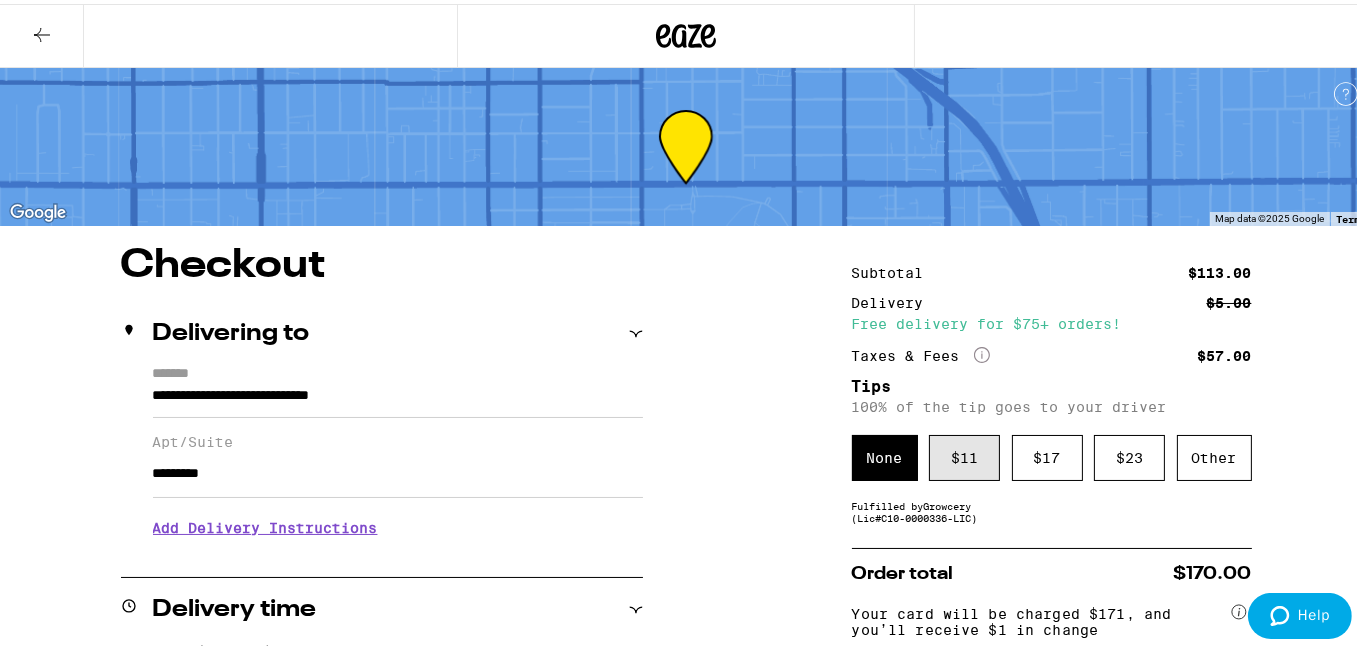 click on "$ 11" at bounding box center (964, 454) 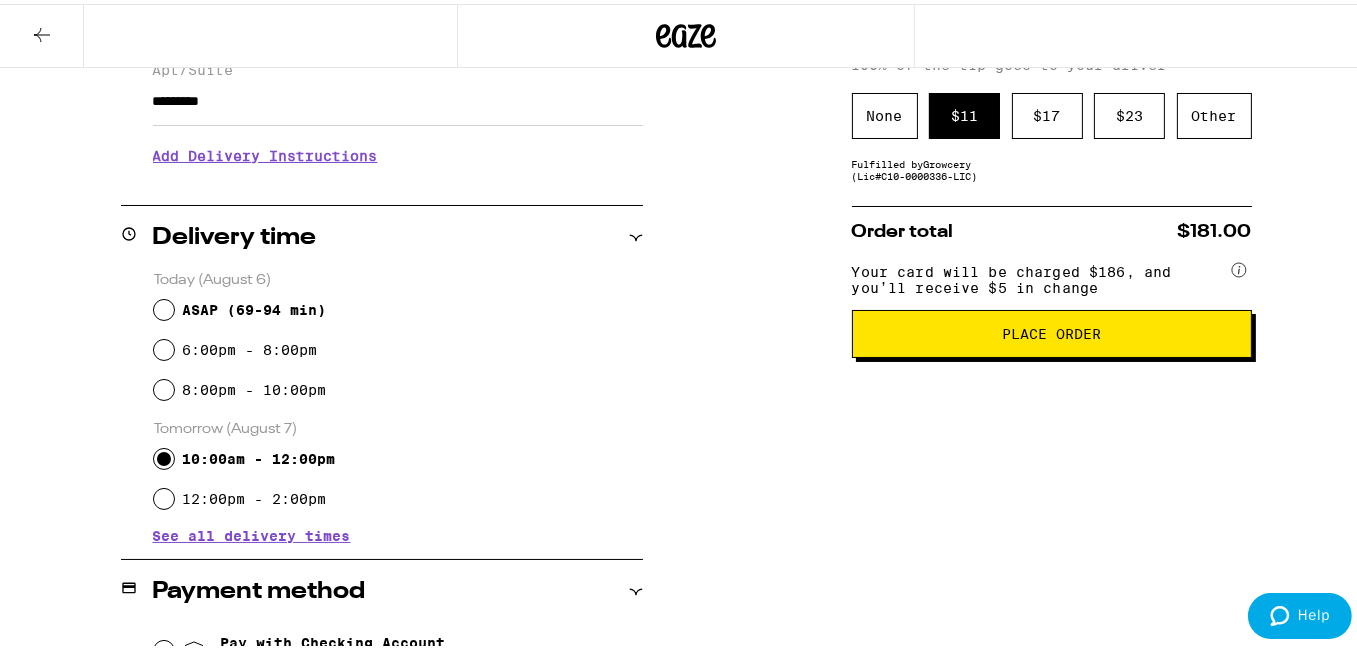 scroll, scrollTop: 370, scrollLeft: 0, axis: vertical 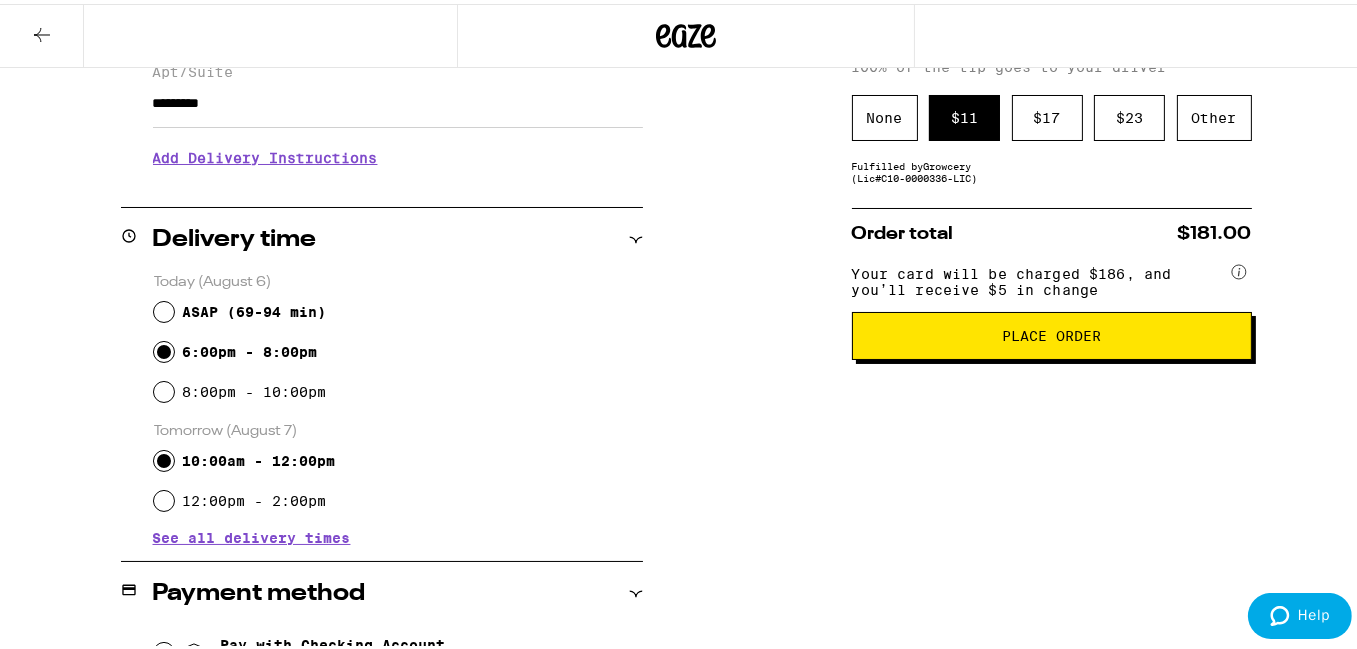 click on "6:00pm - 8:00pm" at bounding box center (164, 348) 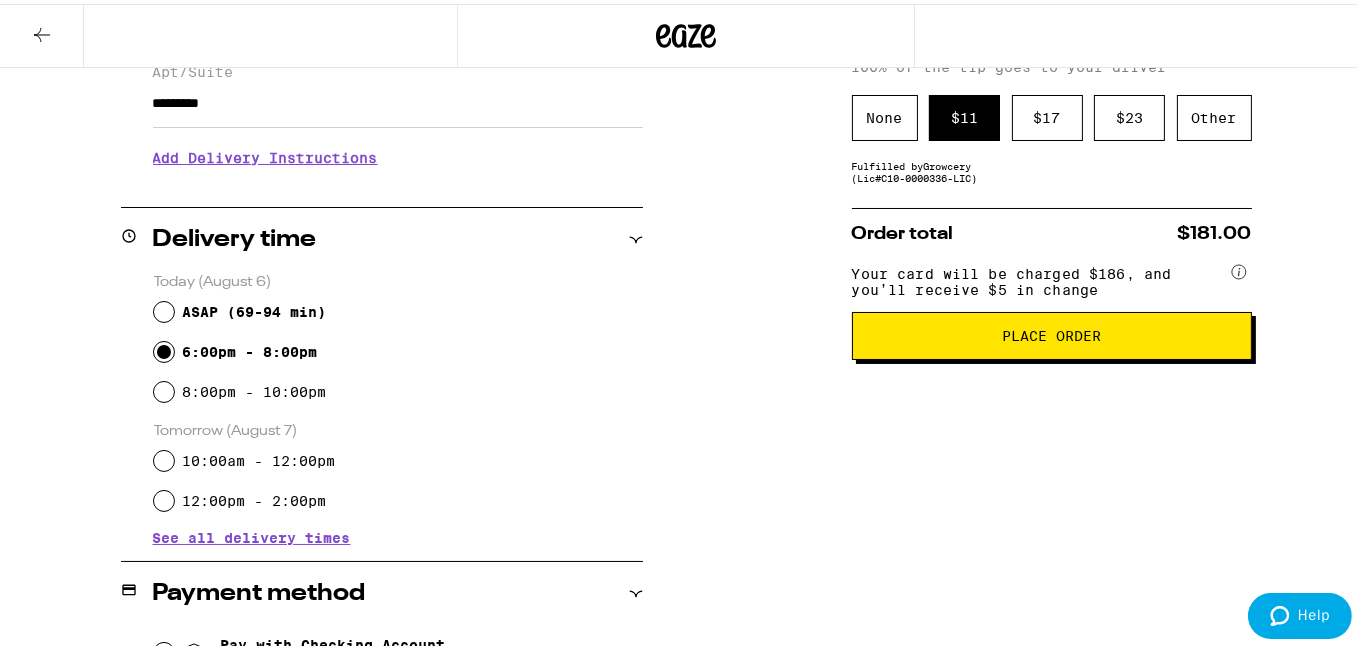 radio on "true" 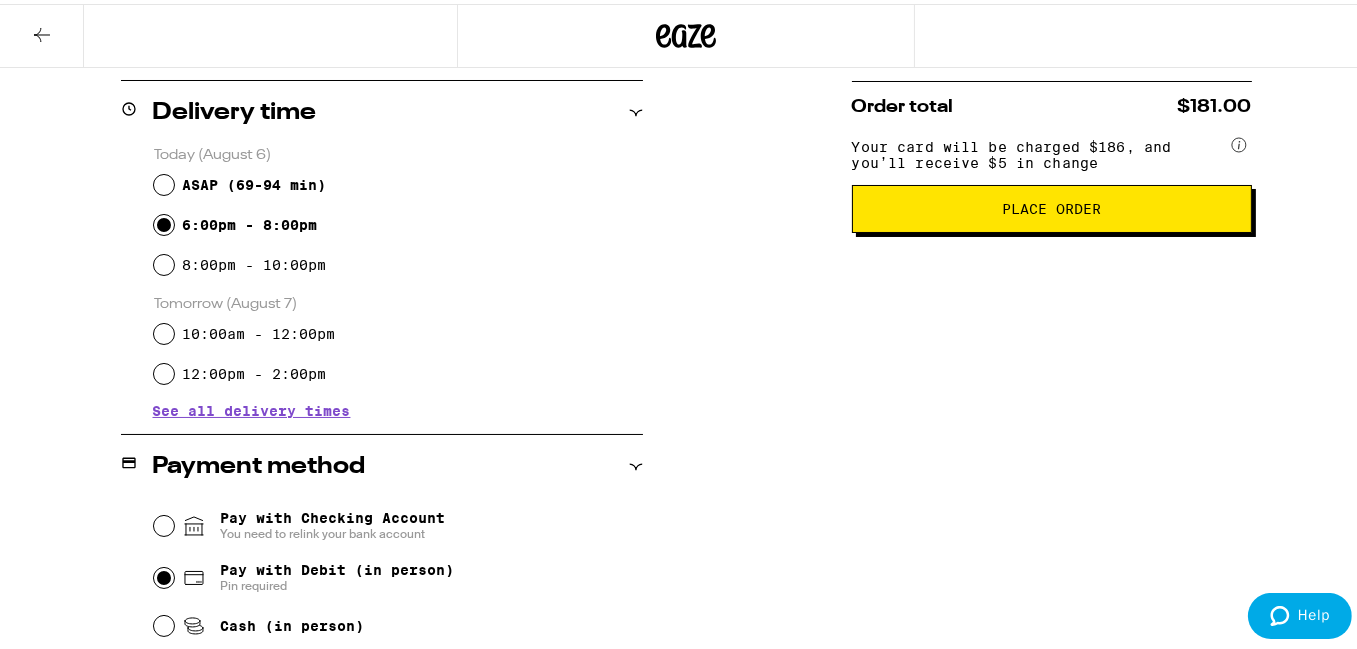 scroll, scrollTop: 487, scrollLeft: 0, axis: vertical 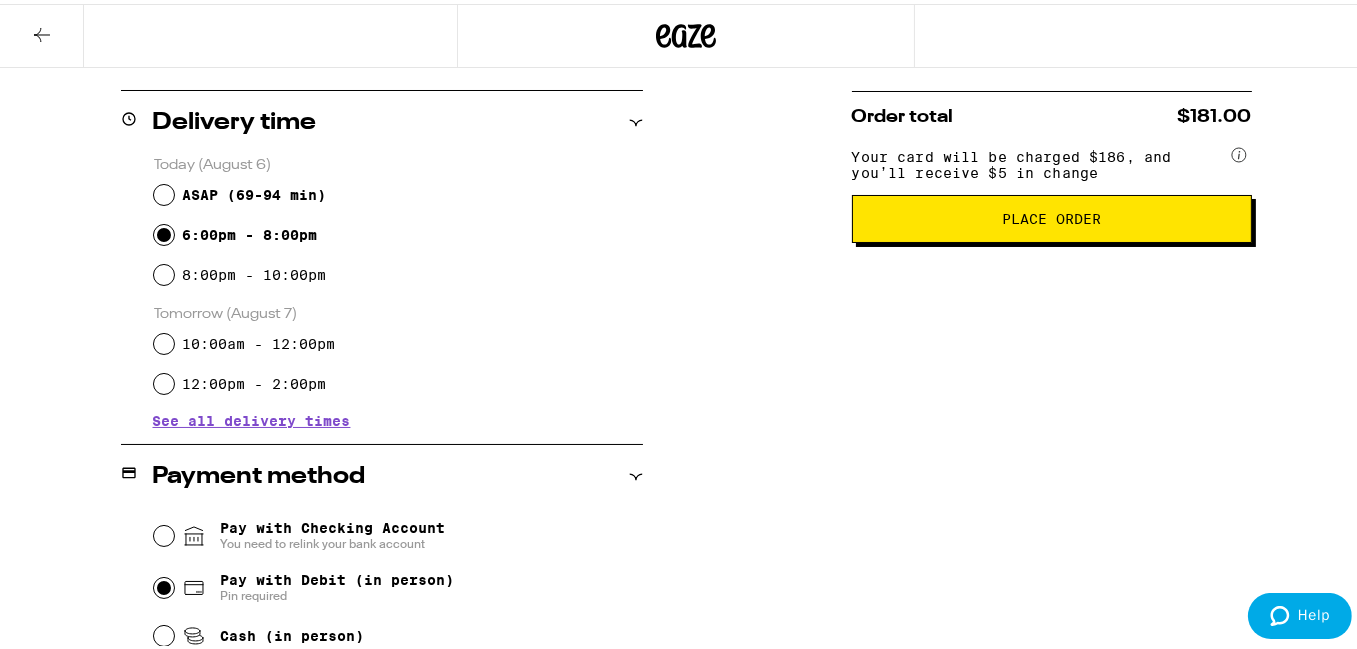 click on "Place Order" at bounding box center (1052, 215) 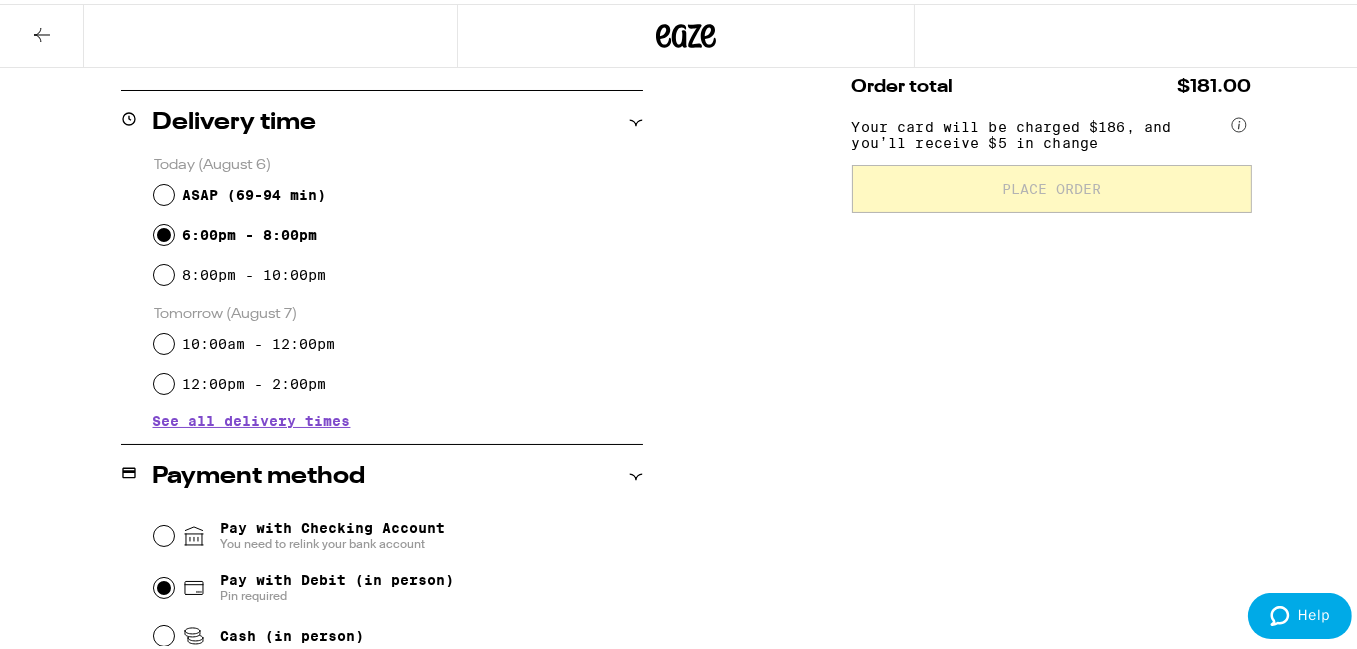scroll, scrollTop: 0, scrollLeft: 0, axis: both 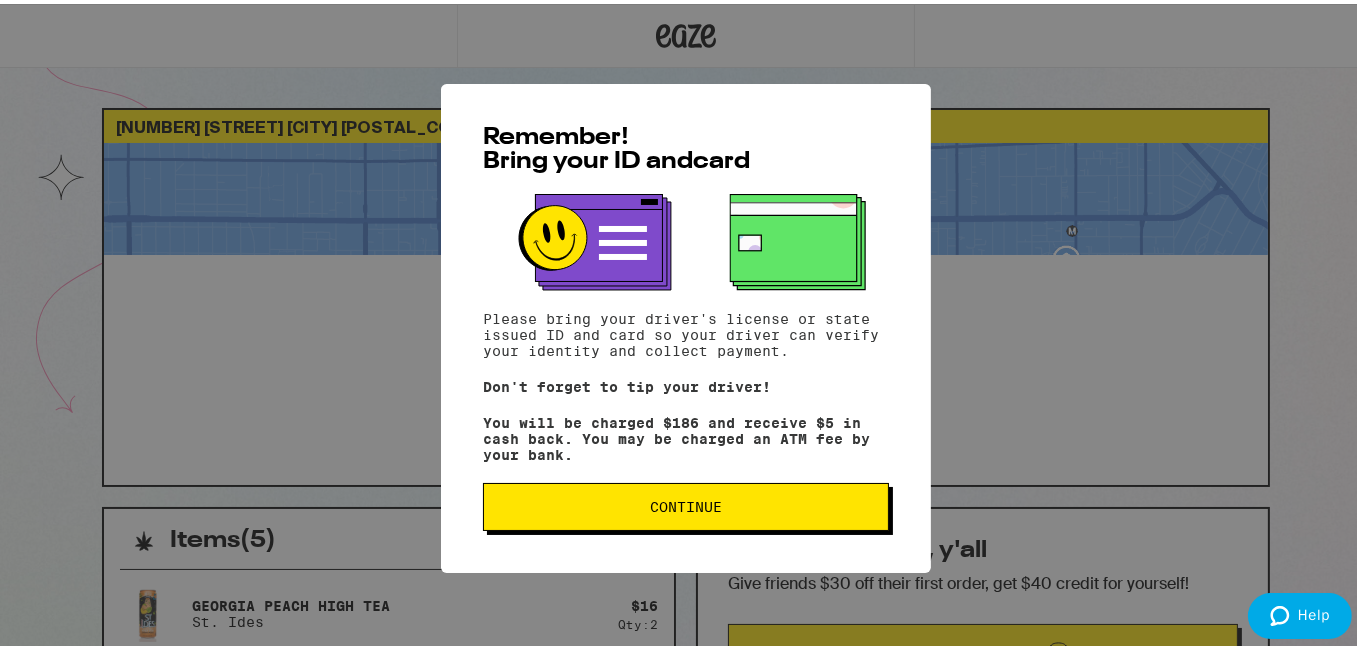 click on "Continue" at bounding box center (686, 503) 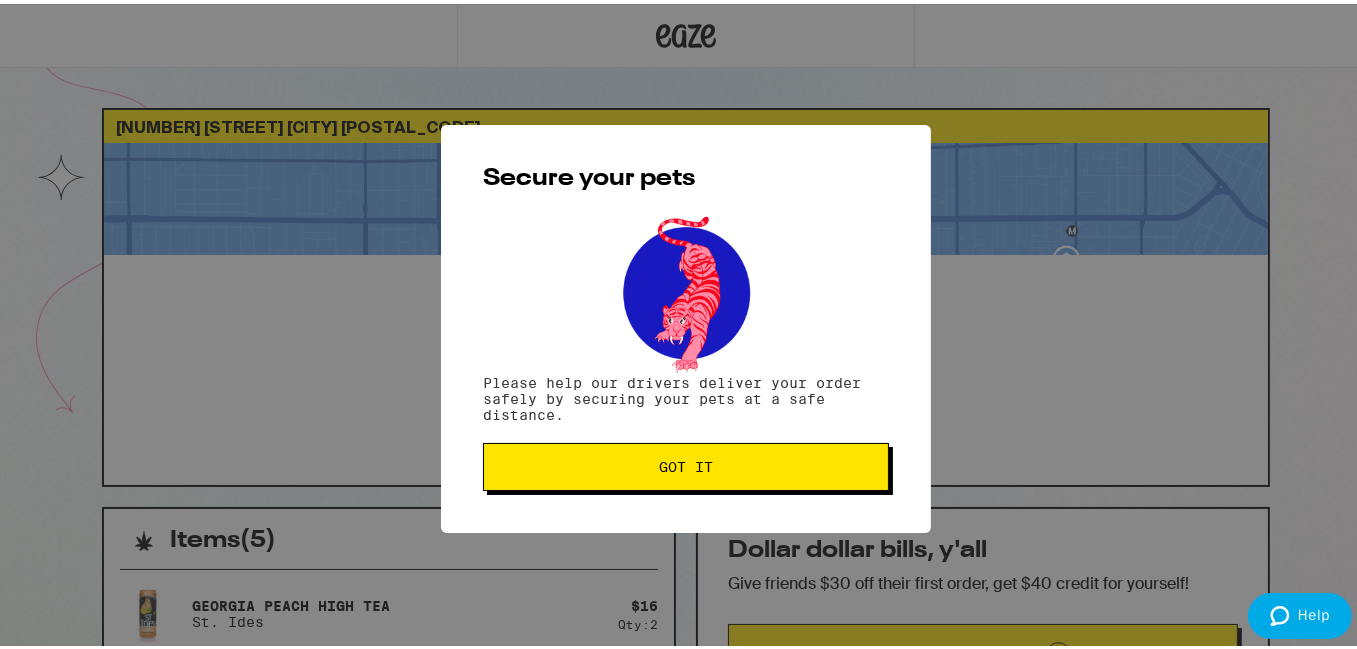 click on "Got it" at bounding box center (686, 463) 